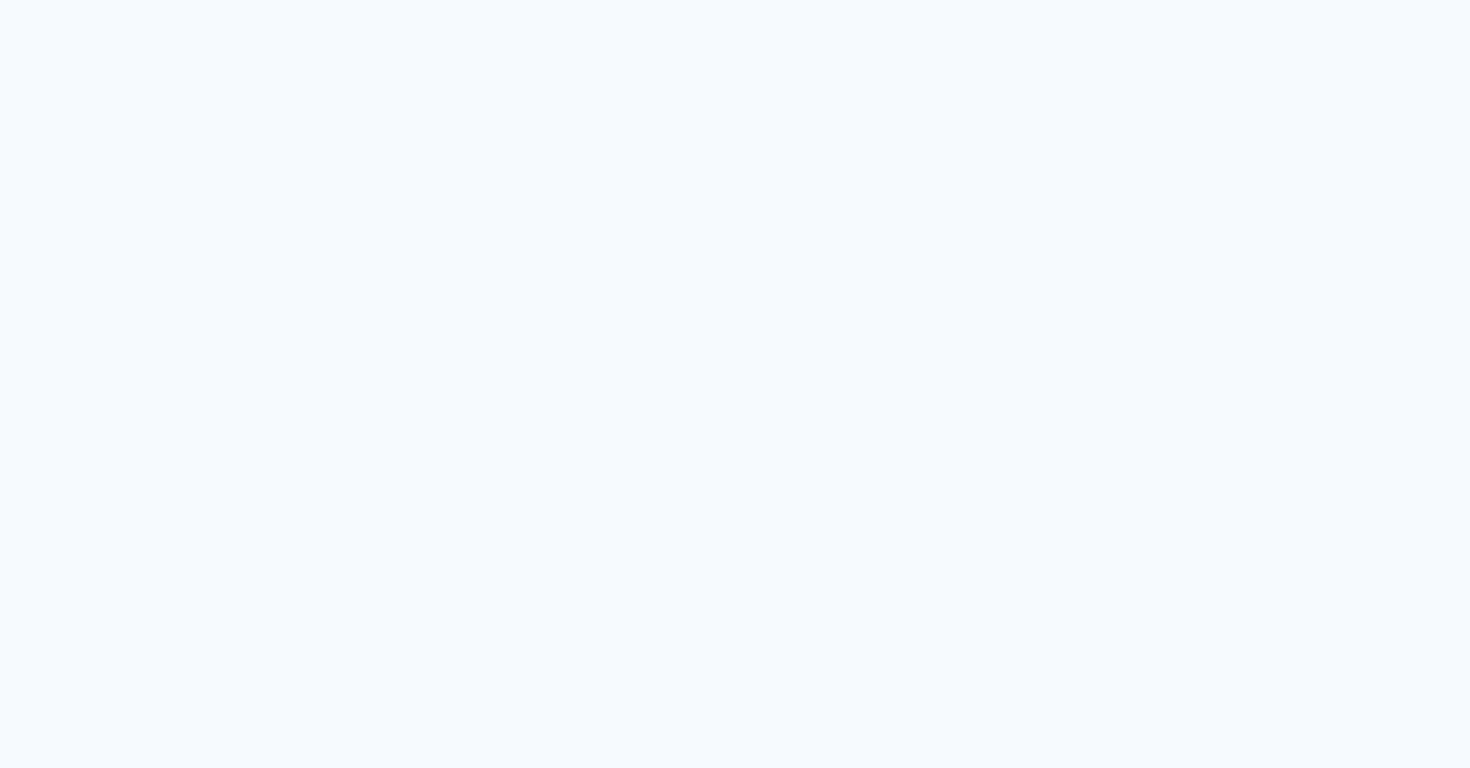 scroll, scrollTop: 0, scrollLeft: 0, axis: both 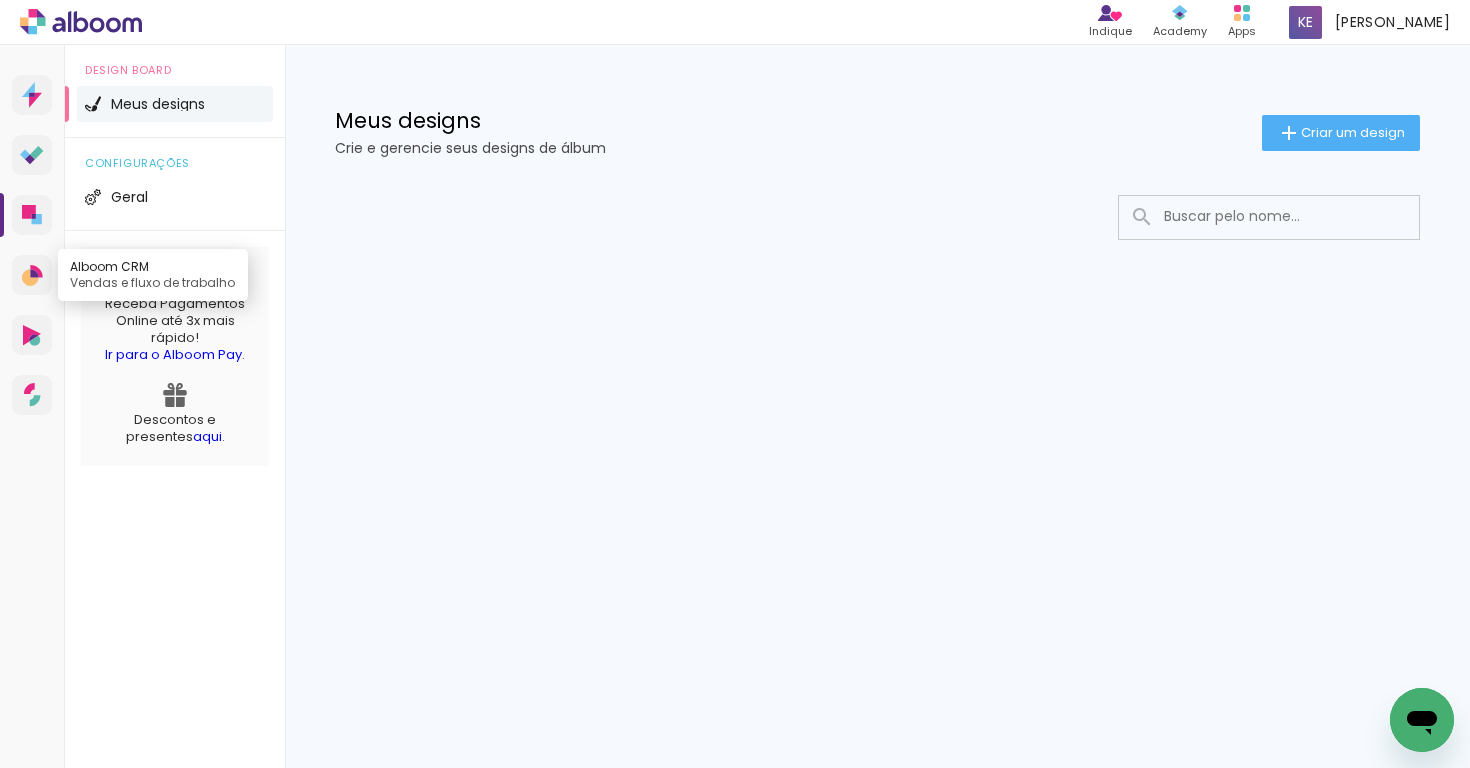 click 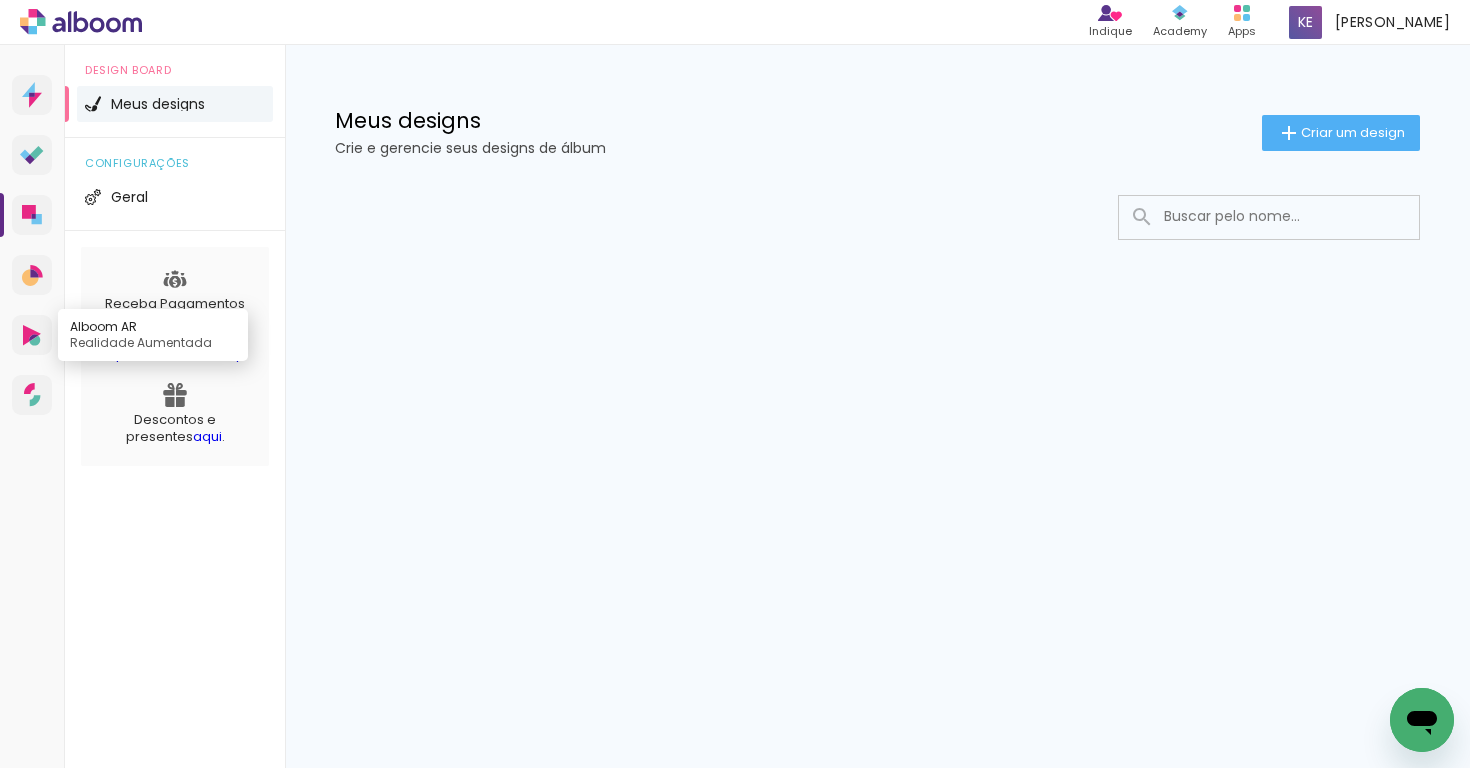 click 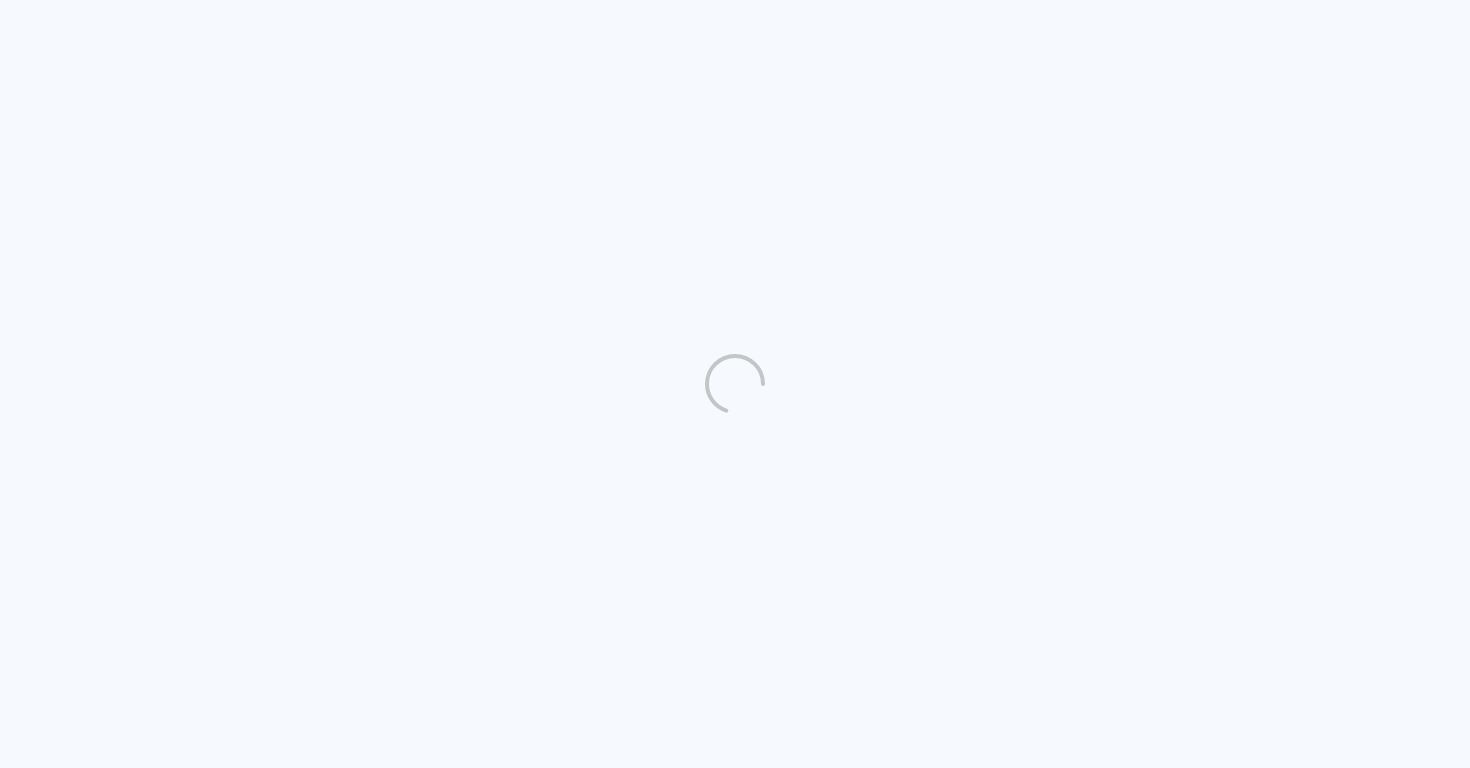 scroll, scrollTop: 0, scrollLeft: 0, axis: both 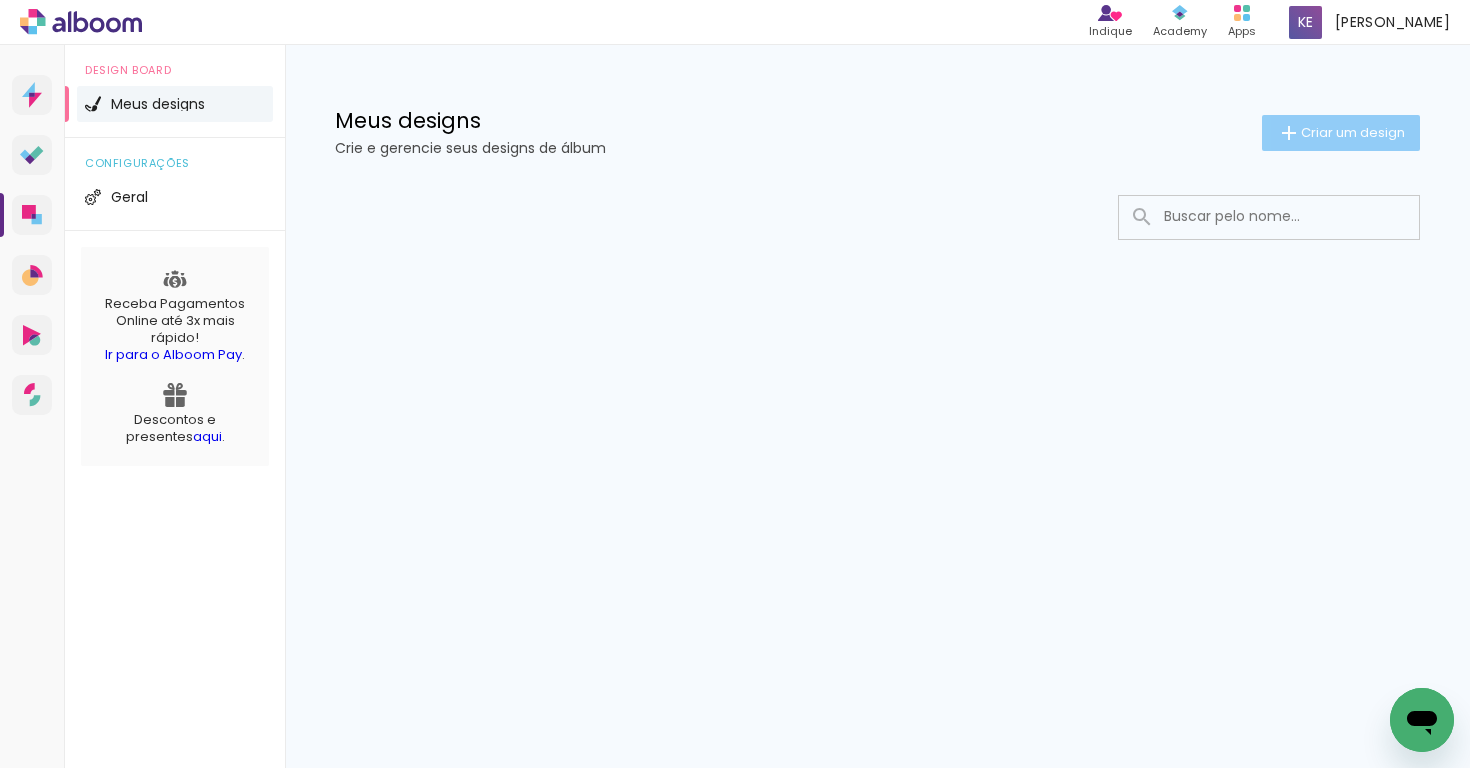 click on "Criar um design" 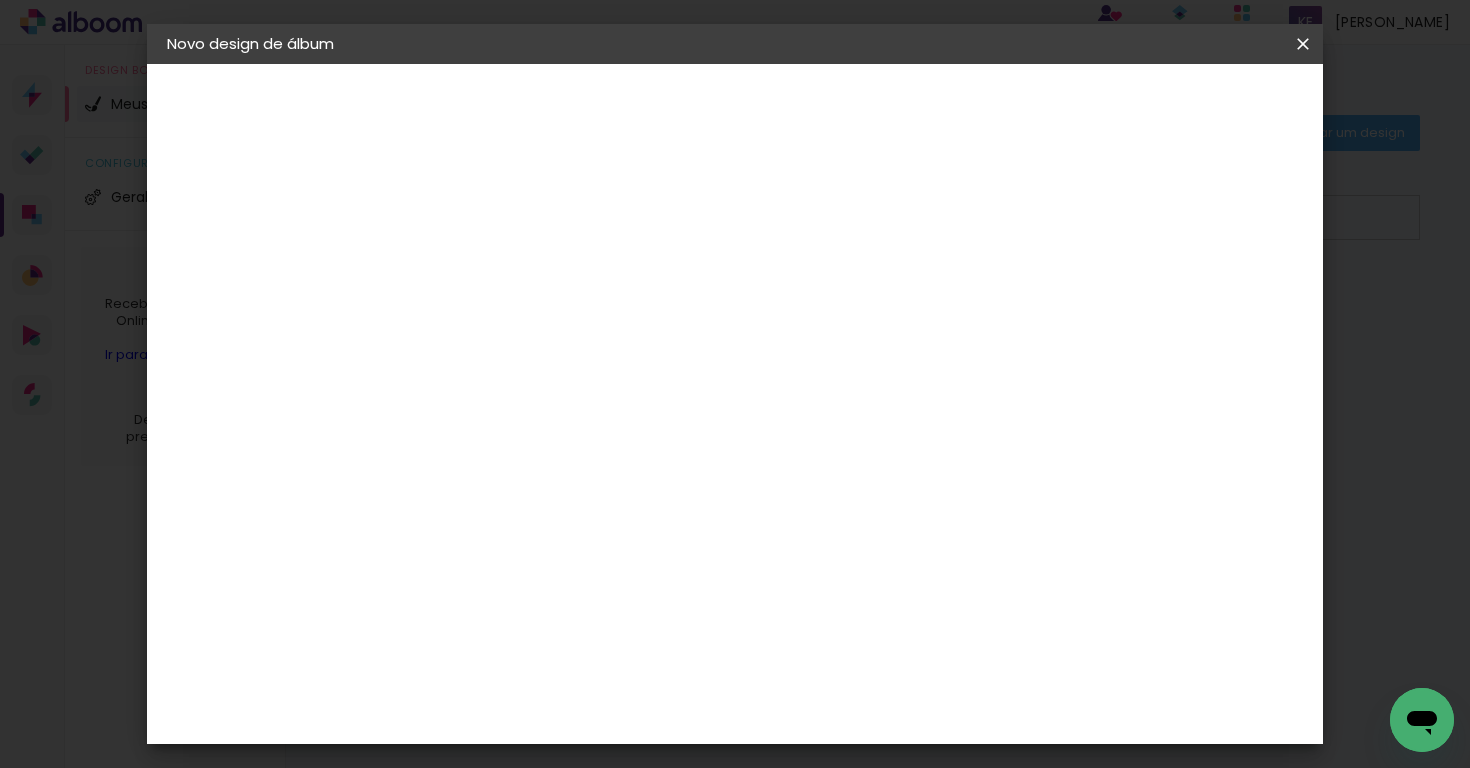 click on "Preenchendo título..." at bounding box center (0, 0) 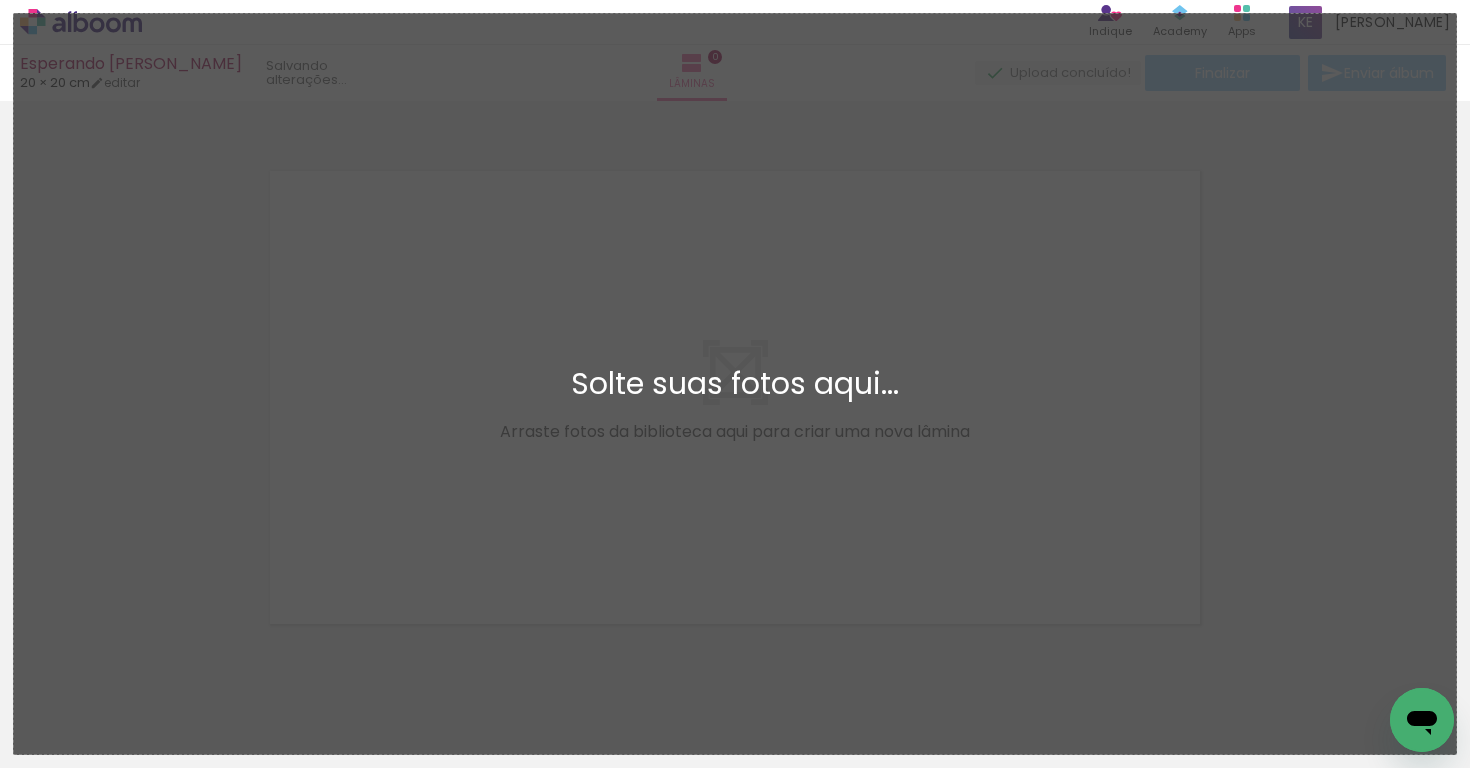 scroll, scrollTop: 22, scrollLeft: 0, axis: vertical 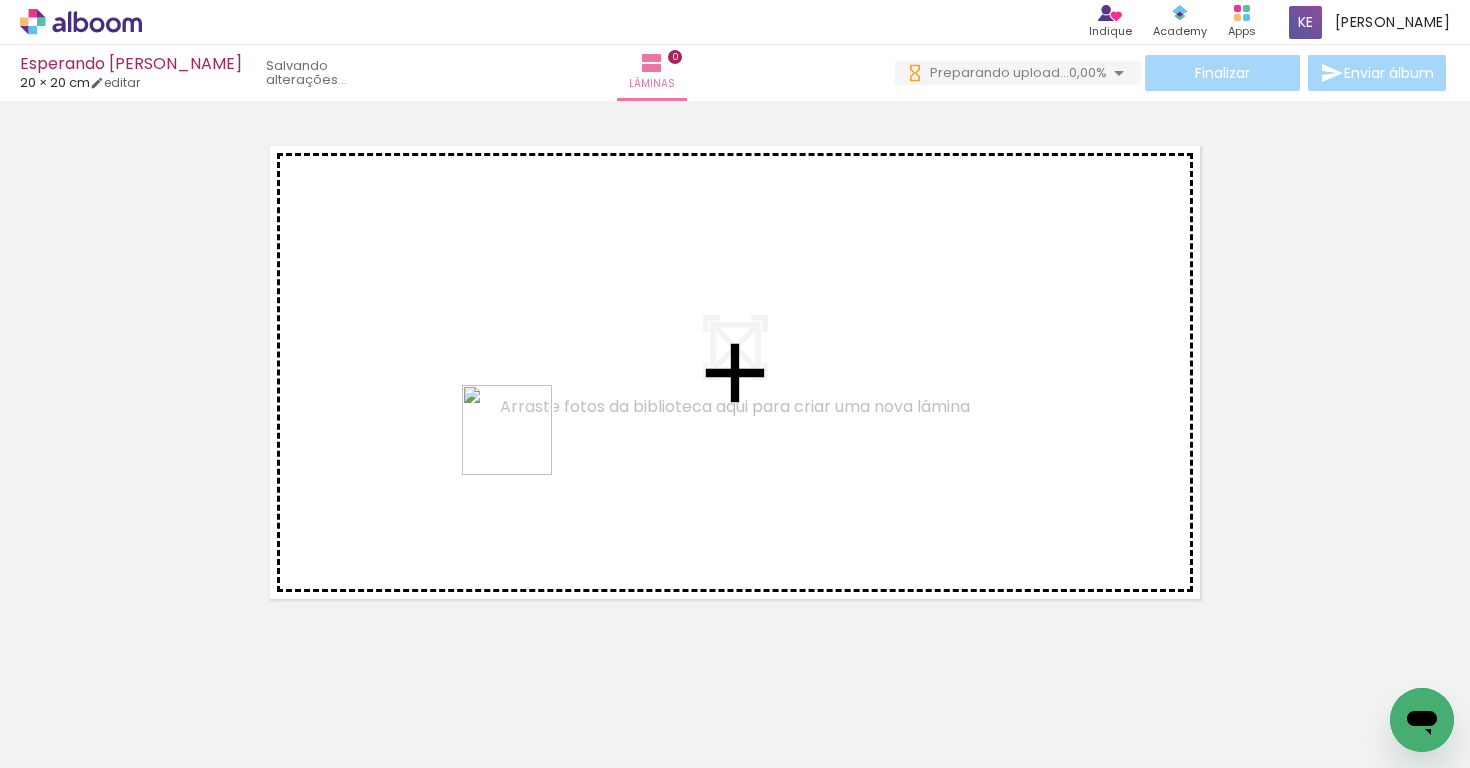 drag, startPoint x: 294, startPoint y: 723, endPoint x: 535, endPoint y: 433, distance: 377.06897 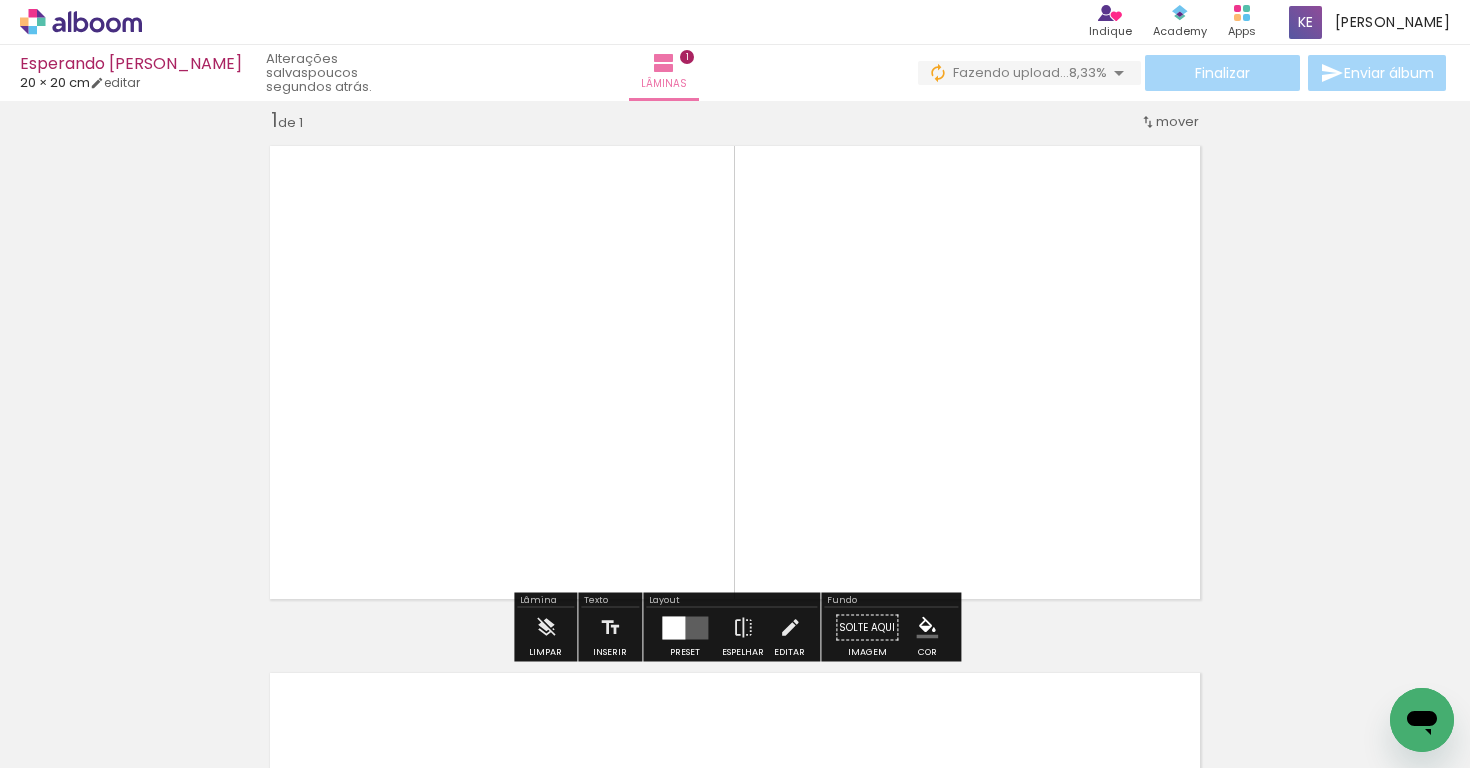 click at bounding box center (673, 627) 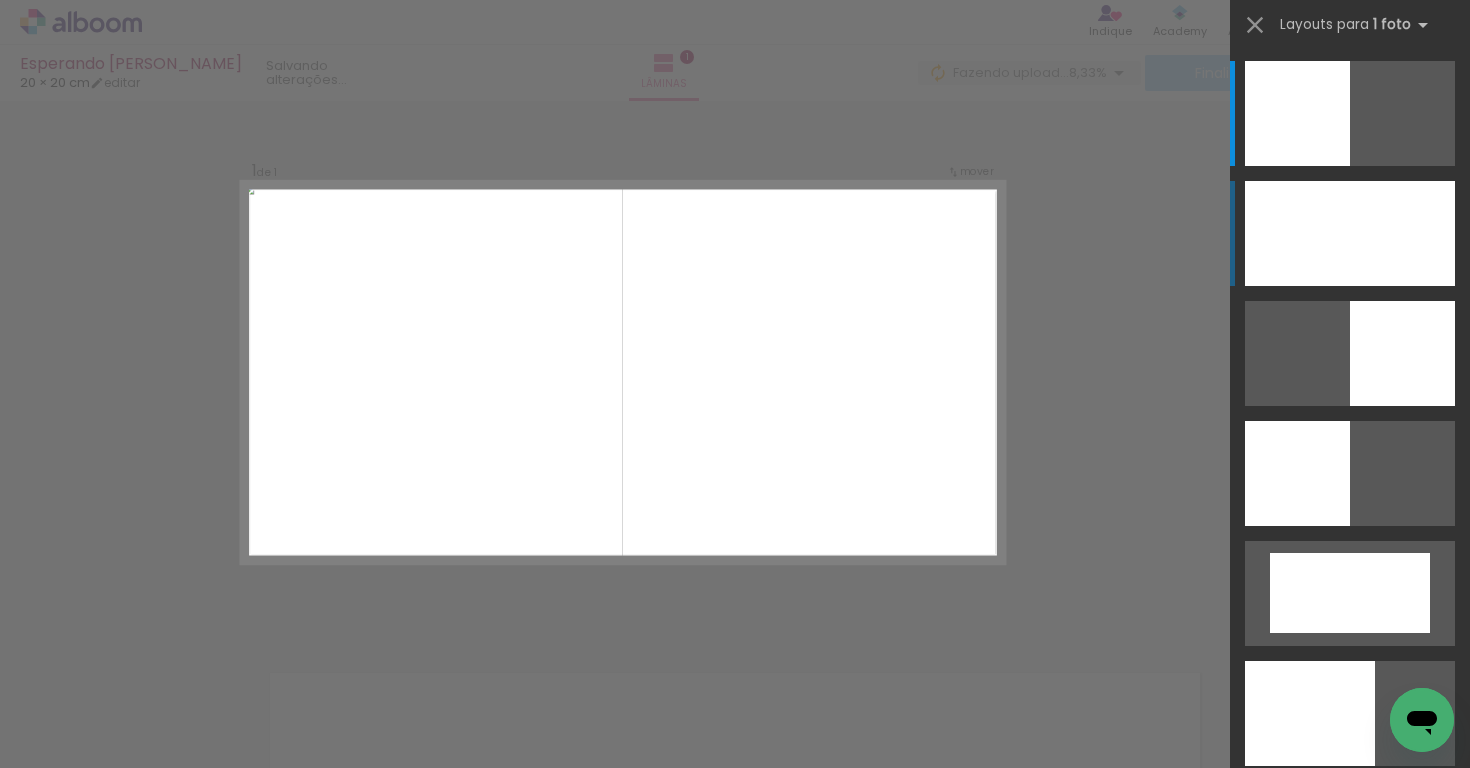 click at bounding box center [1350, 233] 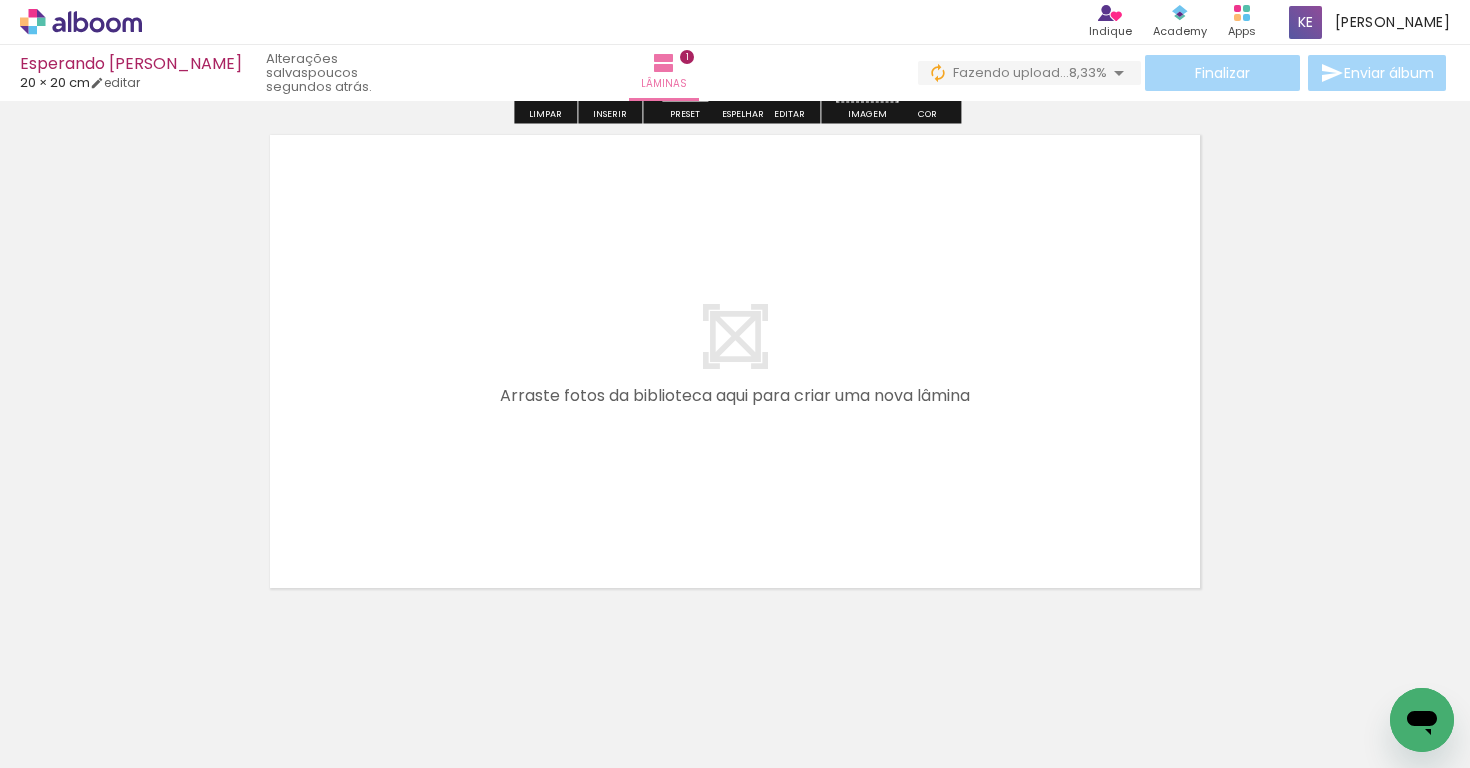 scroll, scrollTop: 585, scrollLeft: 0, axis: vertical 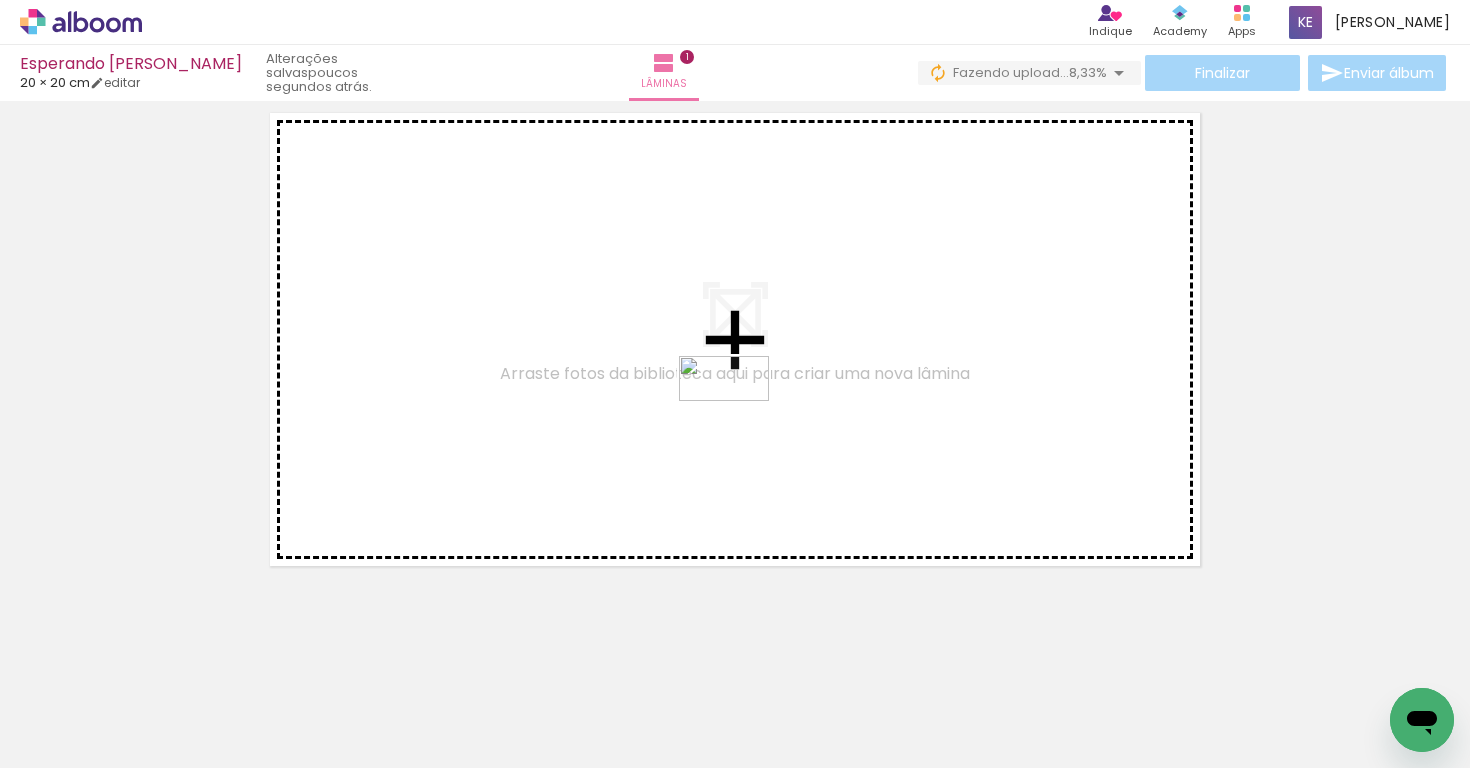 drag, startPoint x: 445, startPoint y: 705, endPoint x: 738, endPoint y: 416, distance: 411.54587 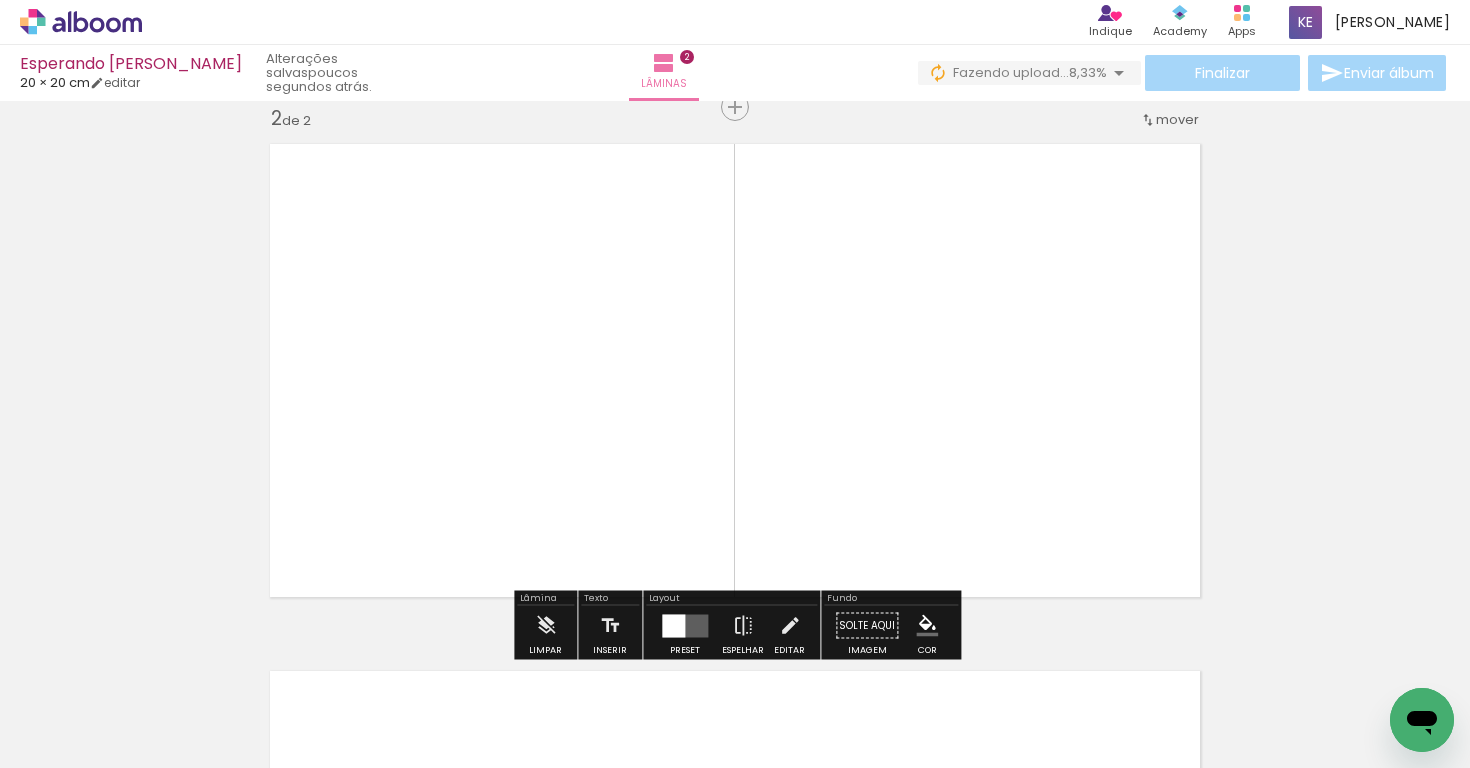 scroll, scrollTop: 552, scrollLeft: 0, axis: vertical 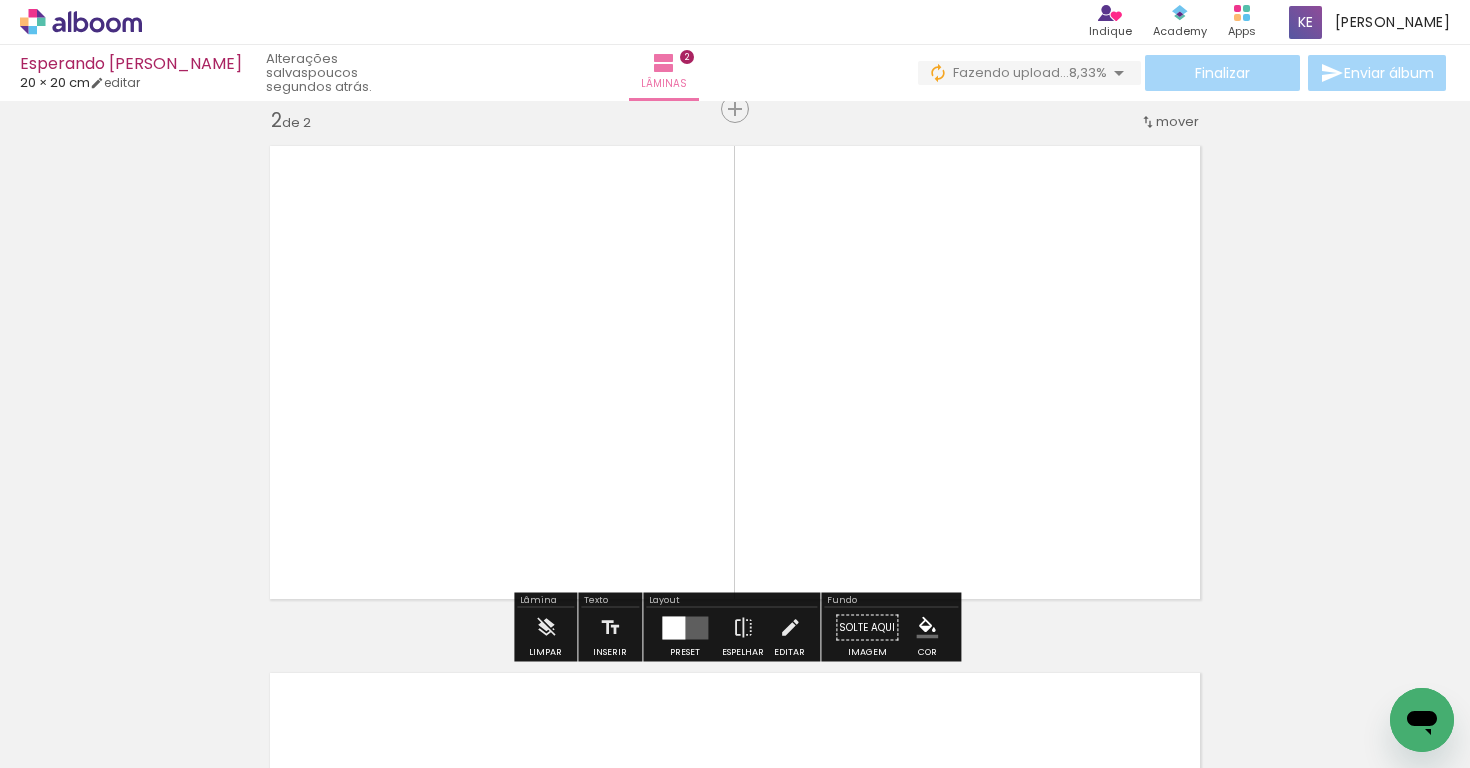 click at bounding box center [685, 627] 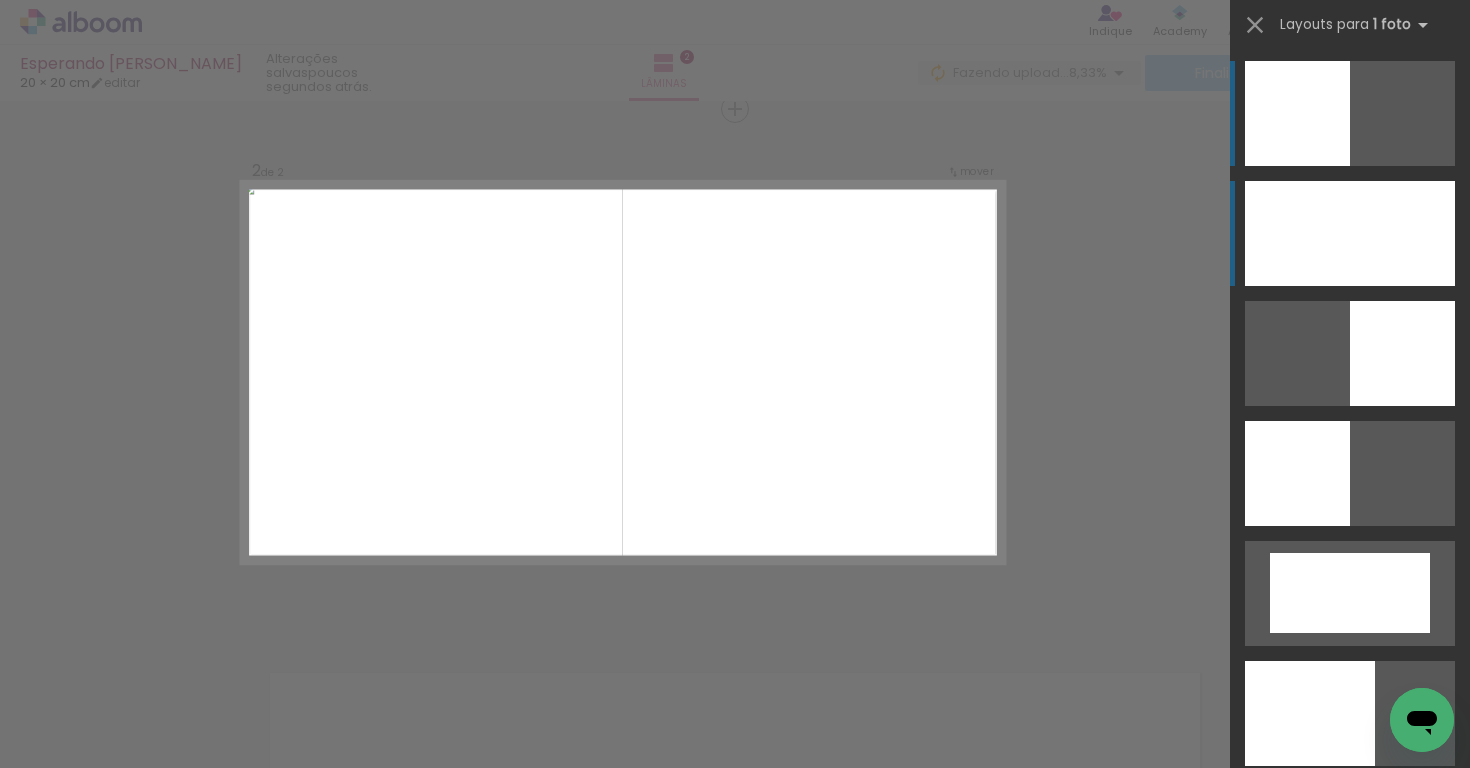 click at bounding box center [1350, 233] 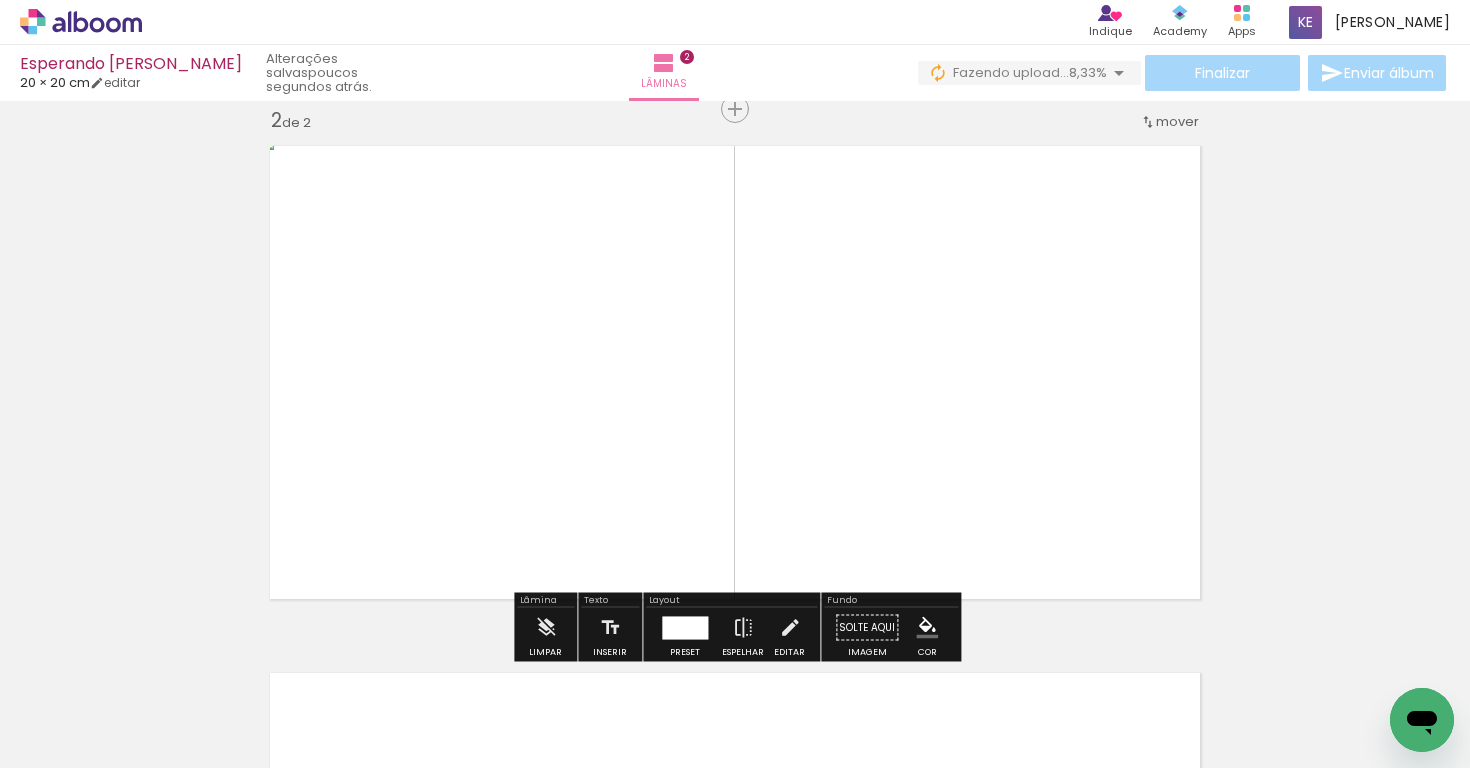 click on "Inserir lâmina 1  de 2  Inserir lâmina 2  de 2" at bounding box center (735, 347) 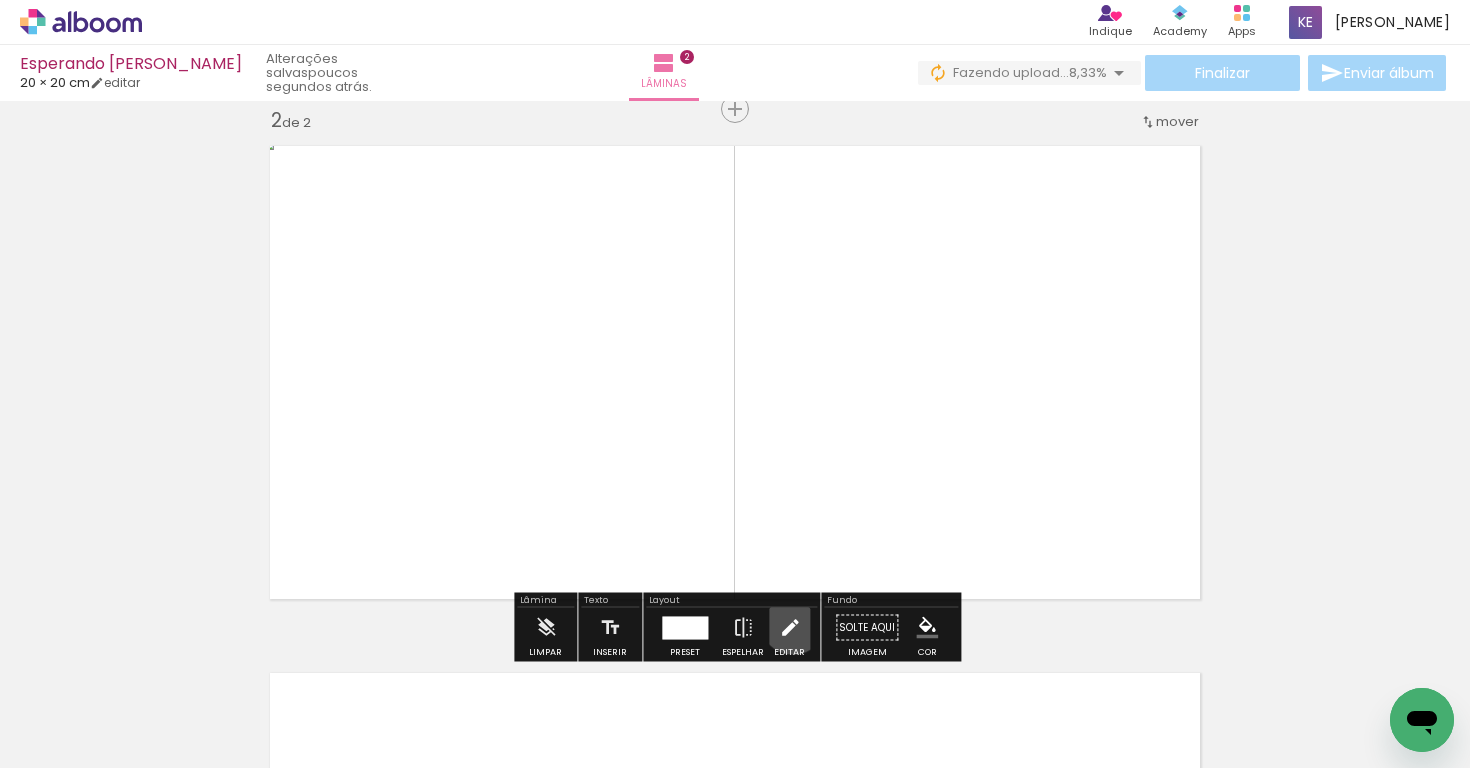 click at bounding box center (790, 628) 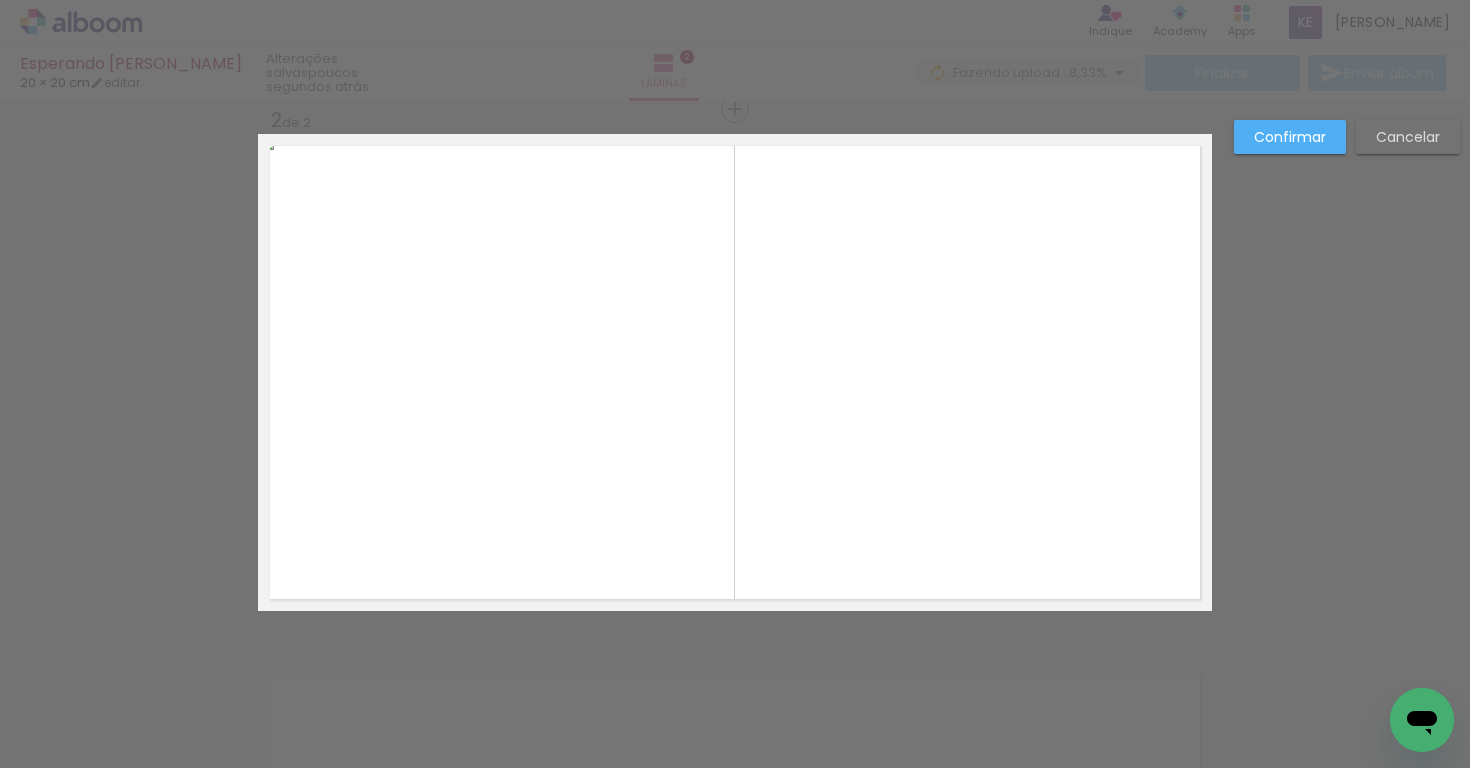 click on "Confirmar" at bounding box center (1290, 137) 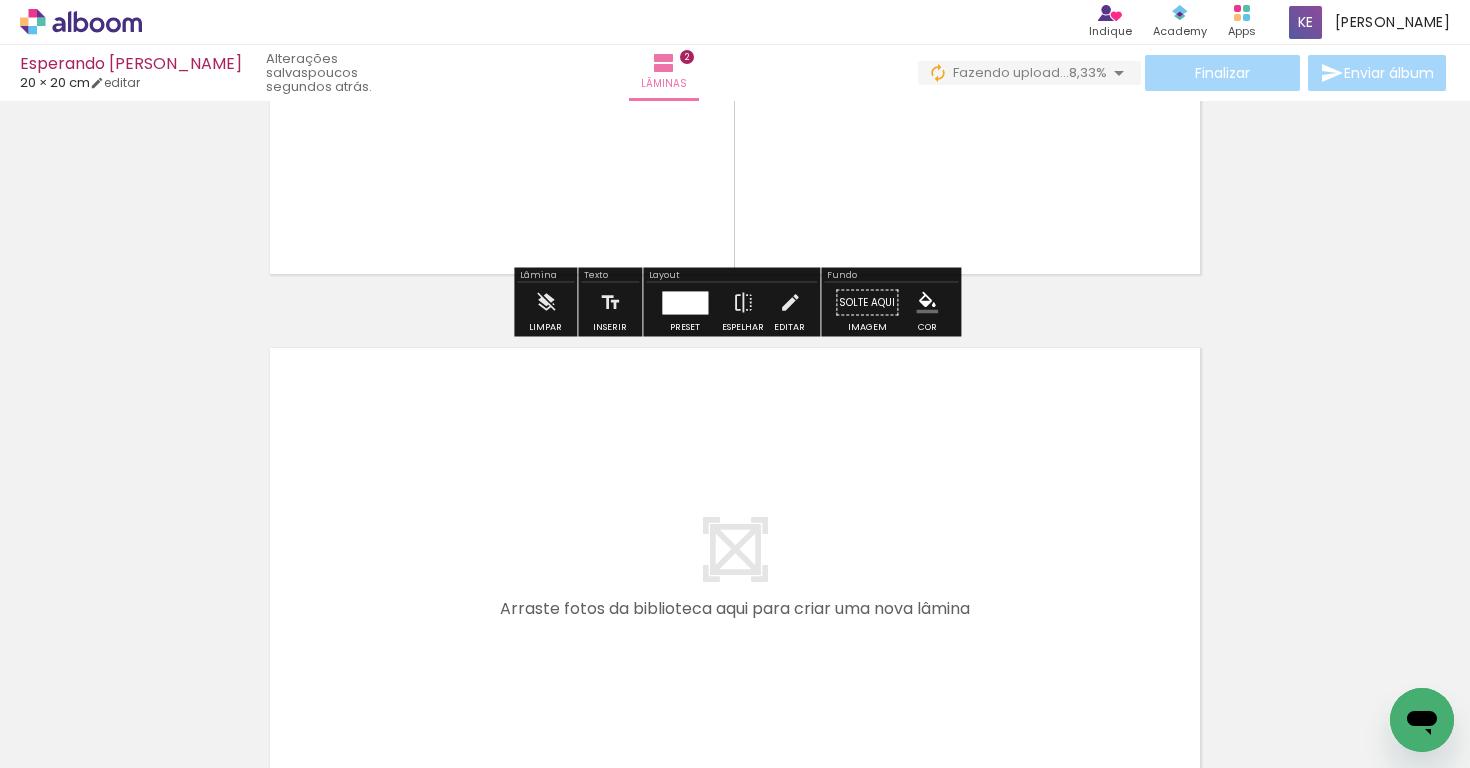 scroll, scrollTop: 883, scrollLeft: 0, axis: vertical 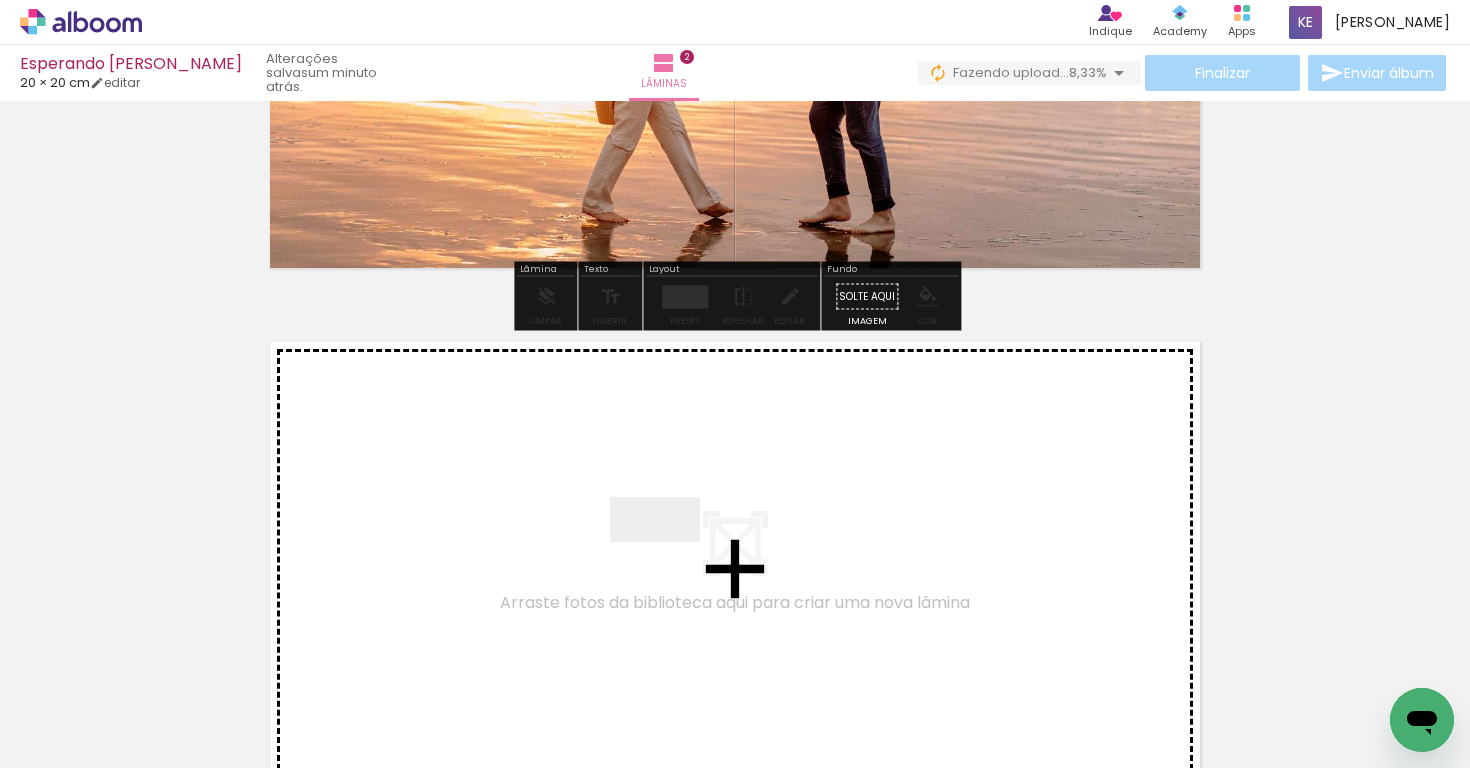 drag, startPoint x: 549, startPoint y: 719, endPoint x: 671, endPoint y: 557, distance: 202.8004 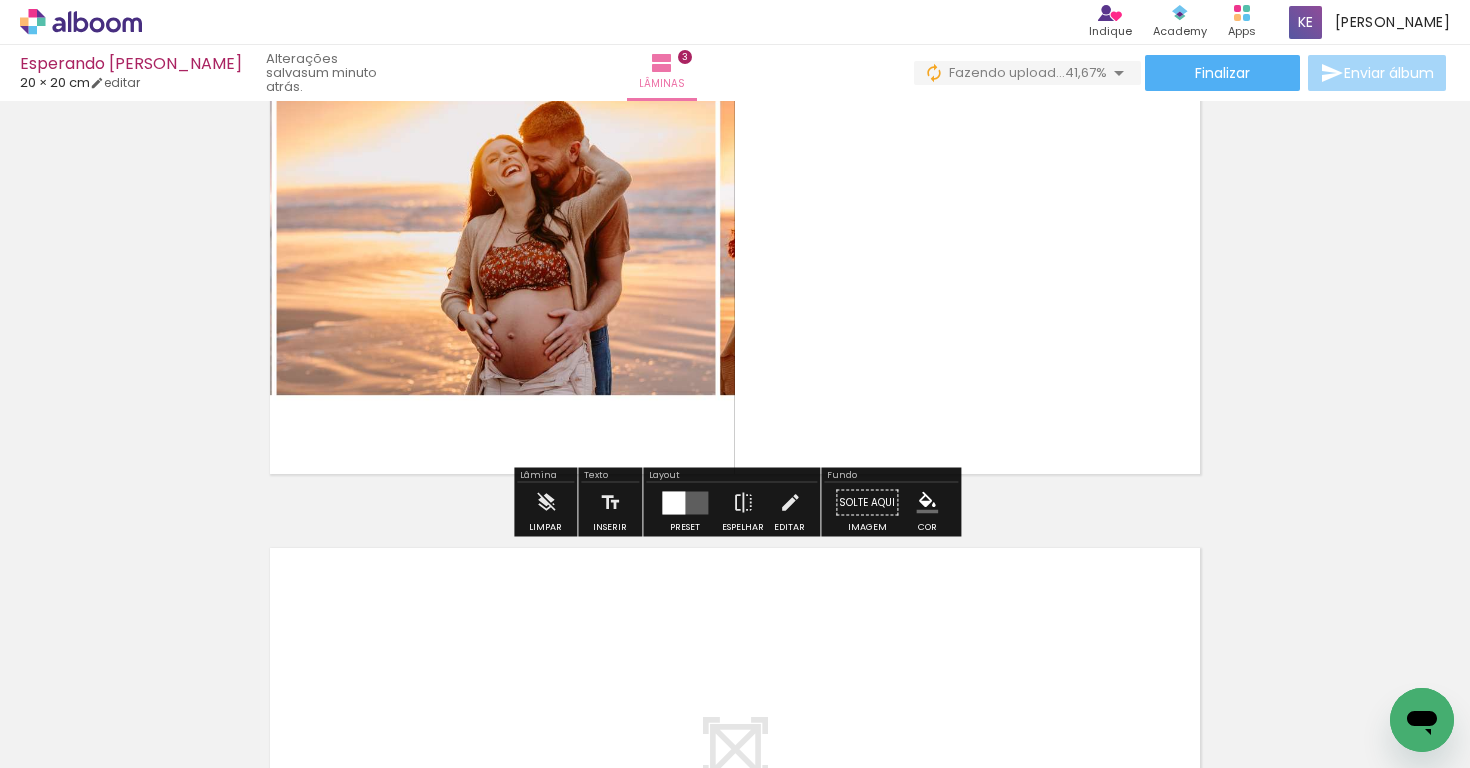 scroll, scrollTop: 1203, scrollLeft: 0, axis: vertical 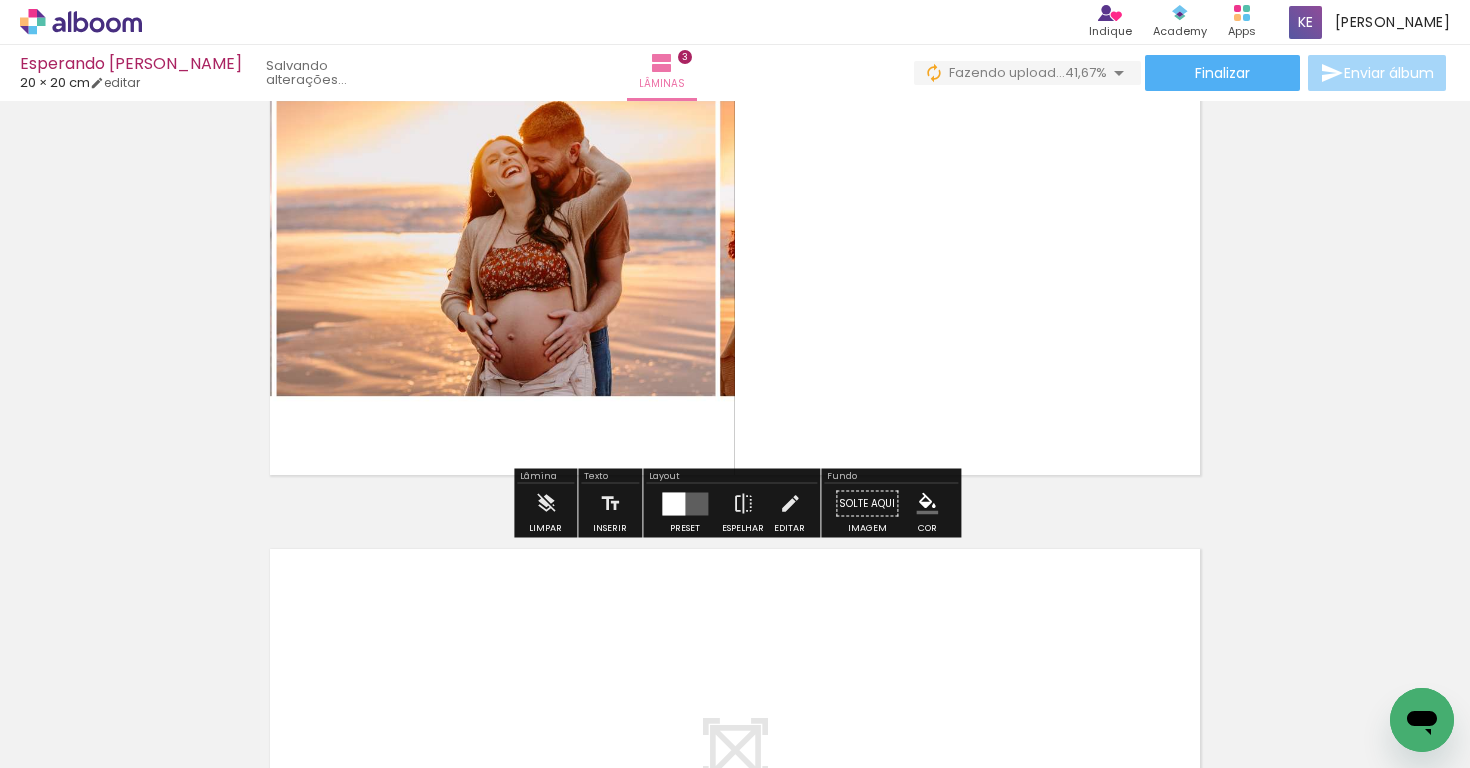 click at bounding box center [685, 503] 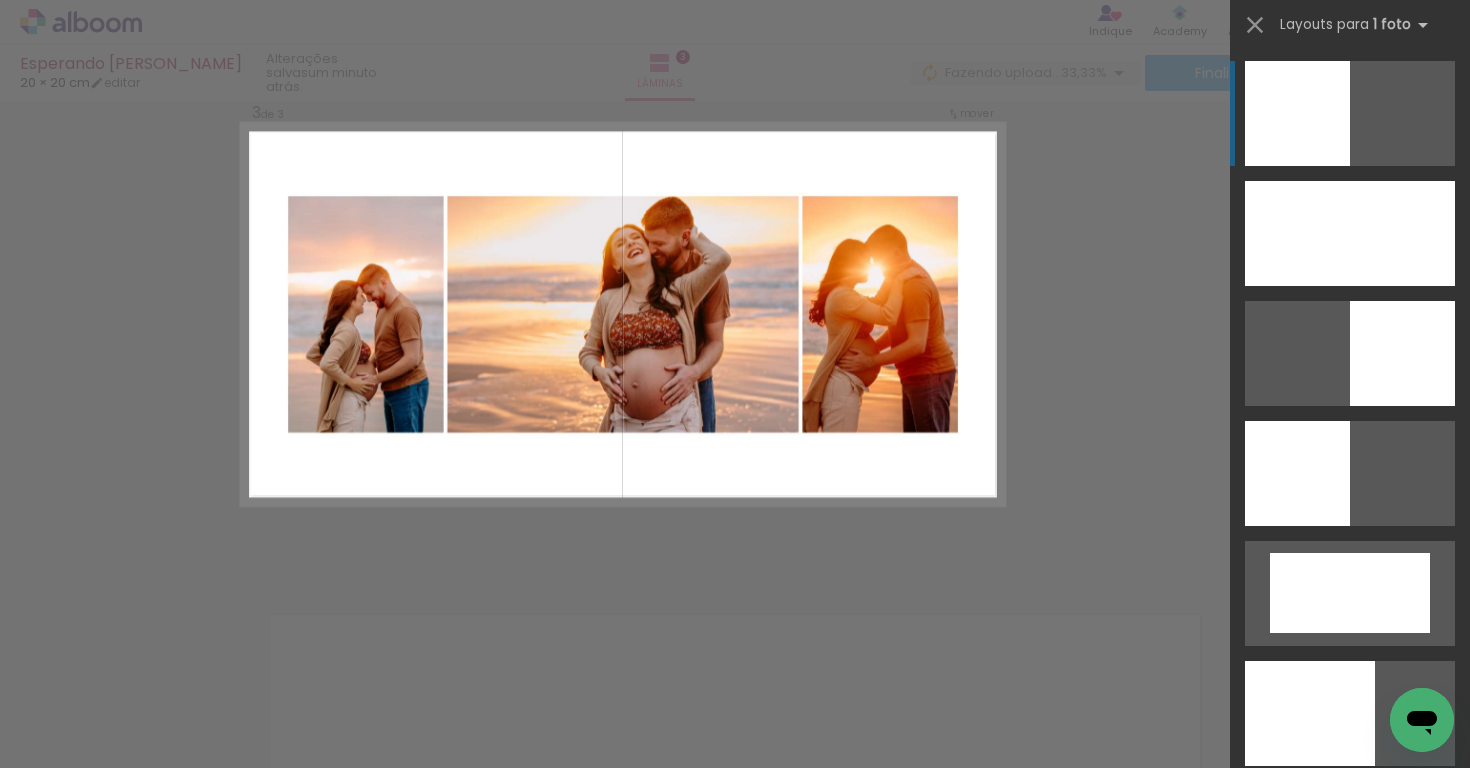 scroll, scrollTop: 1079, scrollLeft: 0, axis: vertical 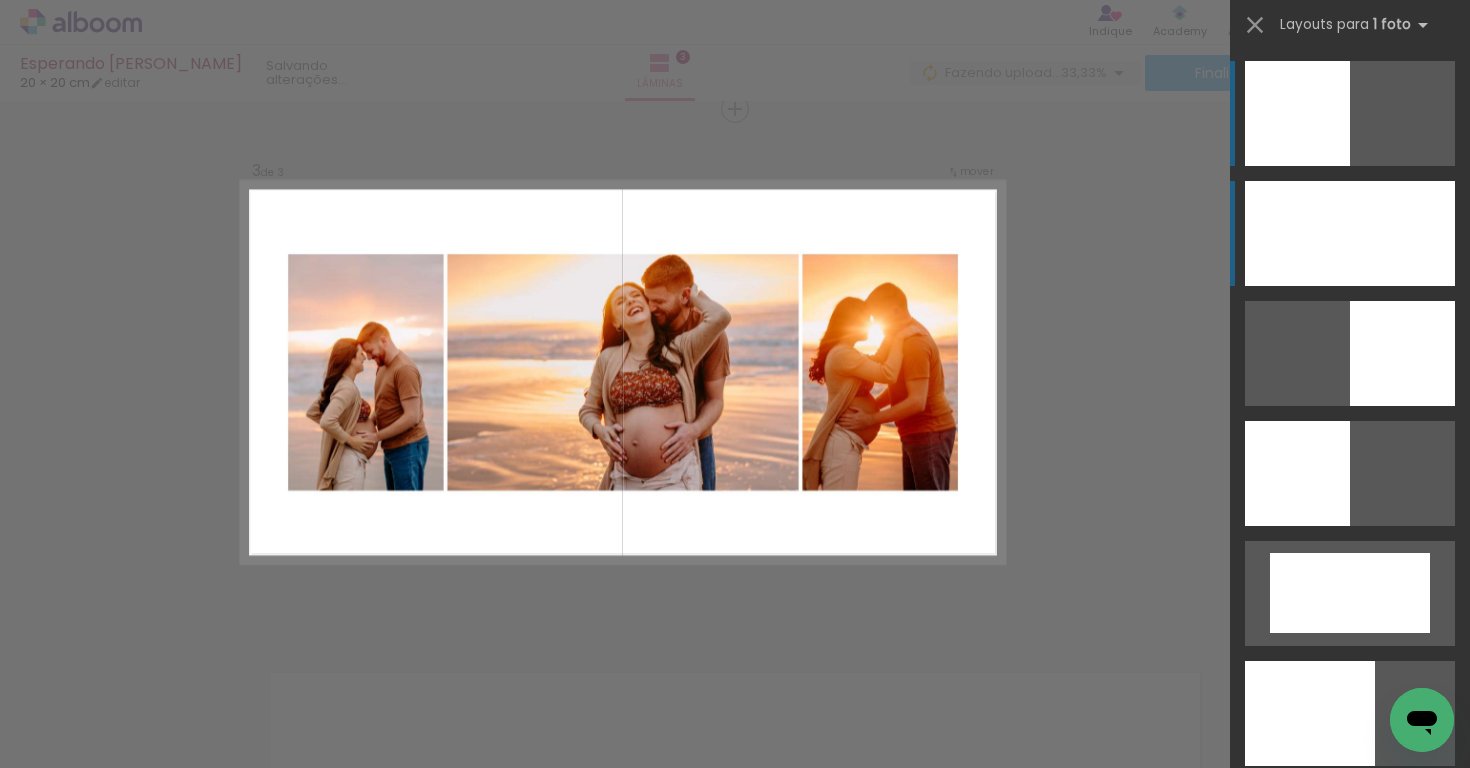click at bounding box center (1350, 233) 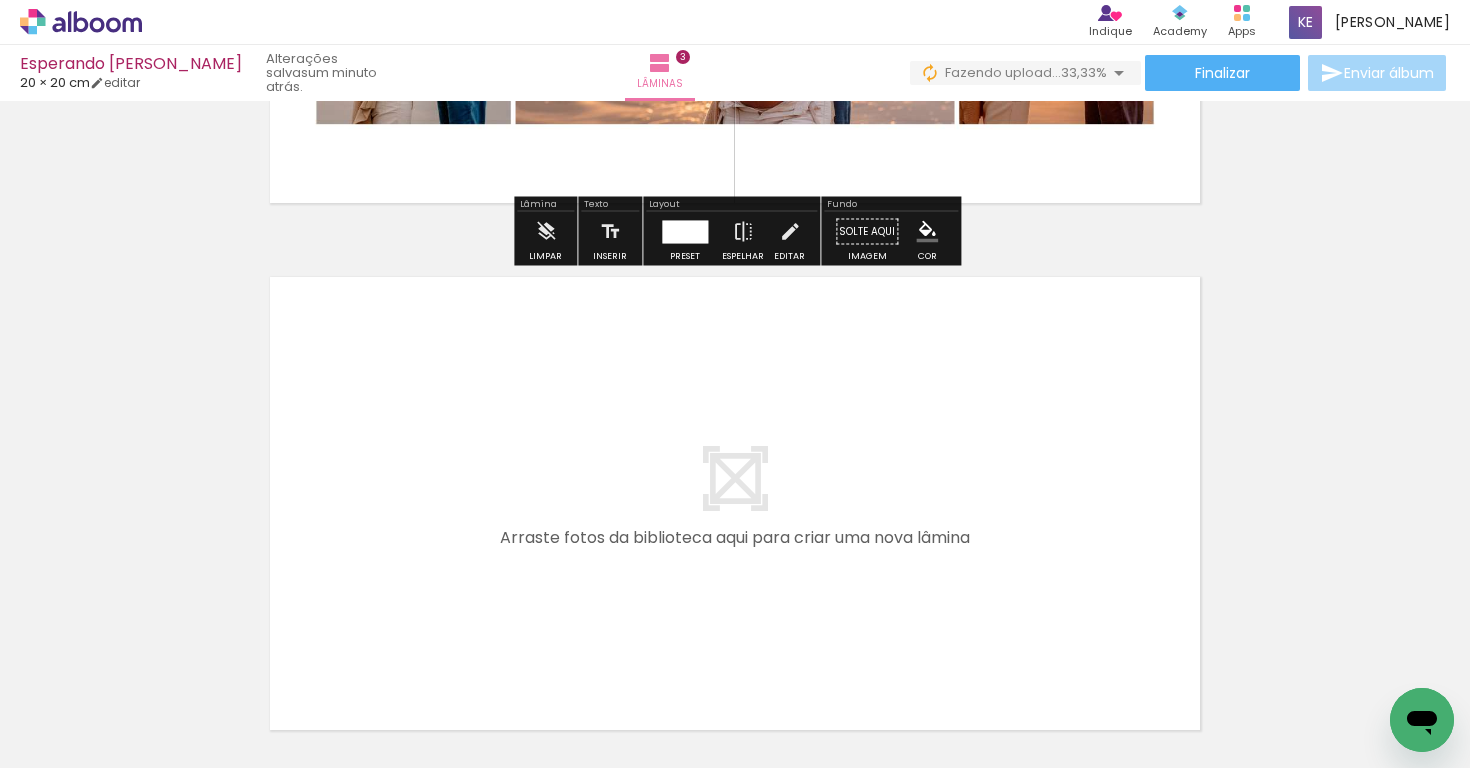 scroll, scrollTop: 1512, scrollLeft: 0, axis: vertical 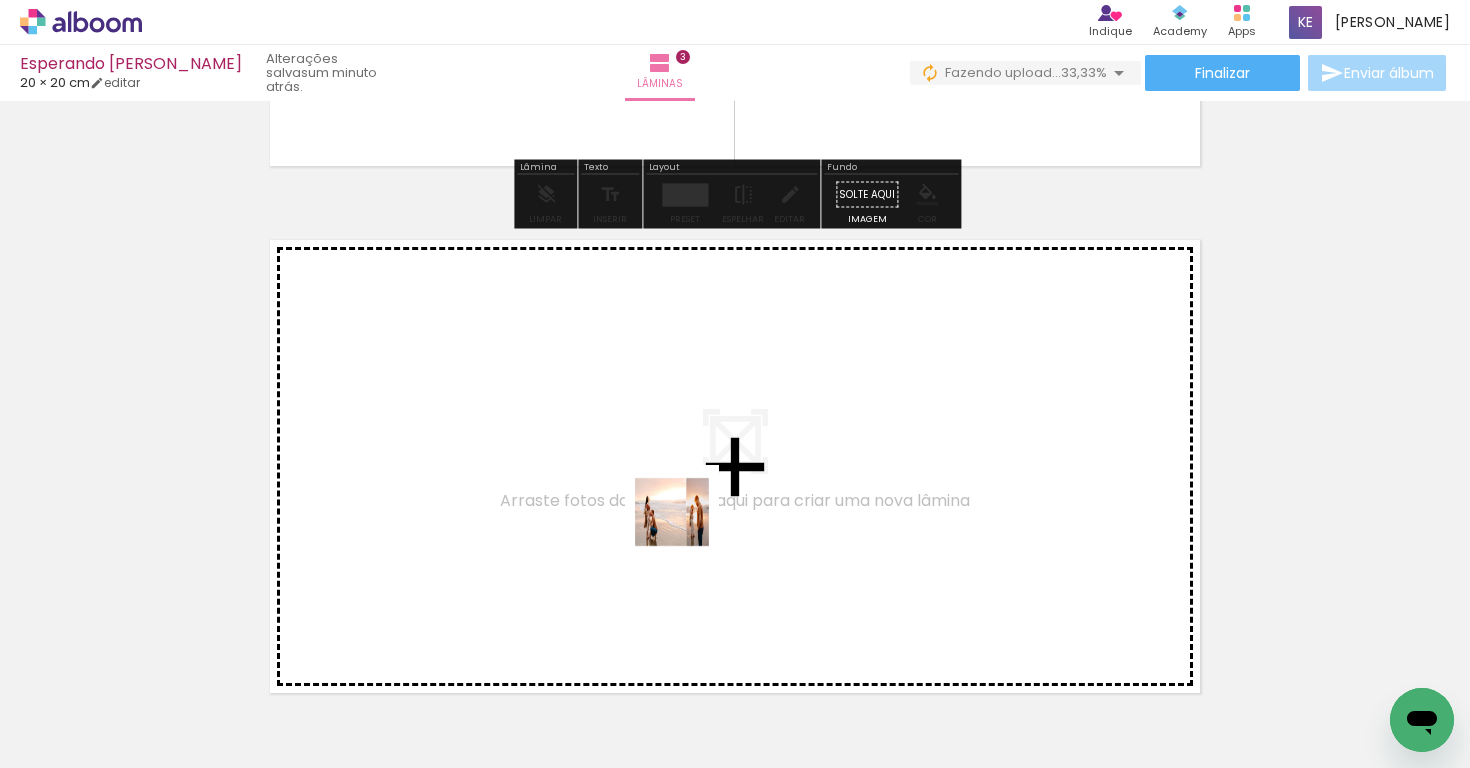drag, startPoint x: 671, startPoint y: 710, endPoint x: 692, endPoint y: 509, distance: 202.09404 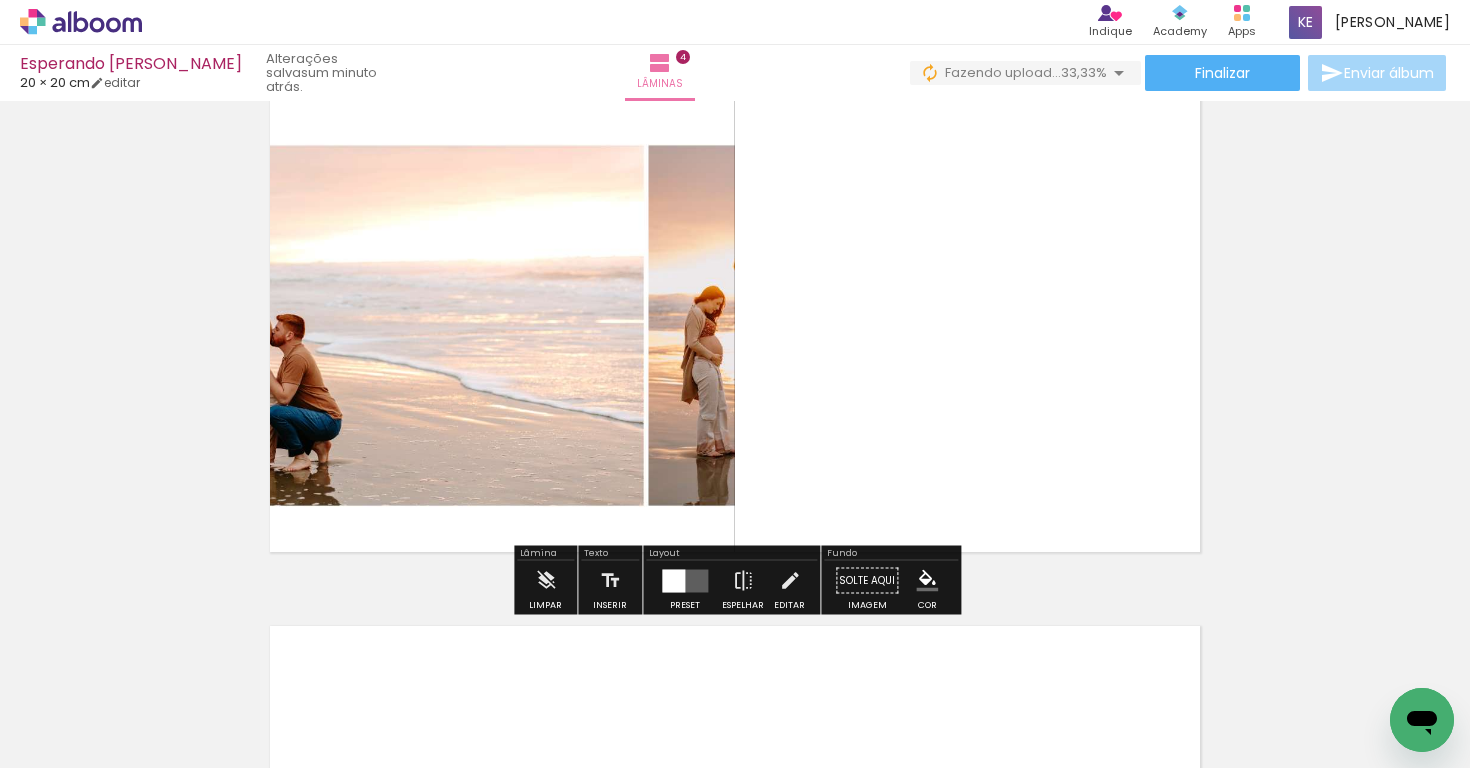 scroll, scrollTop: 1667, scrollLeft: 0, axis: vertical 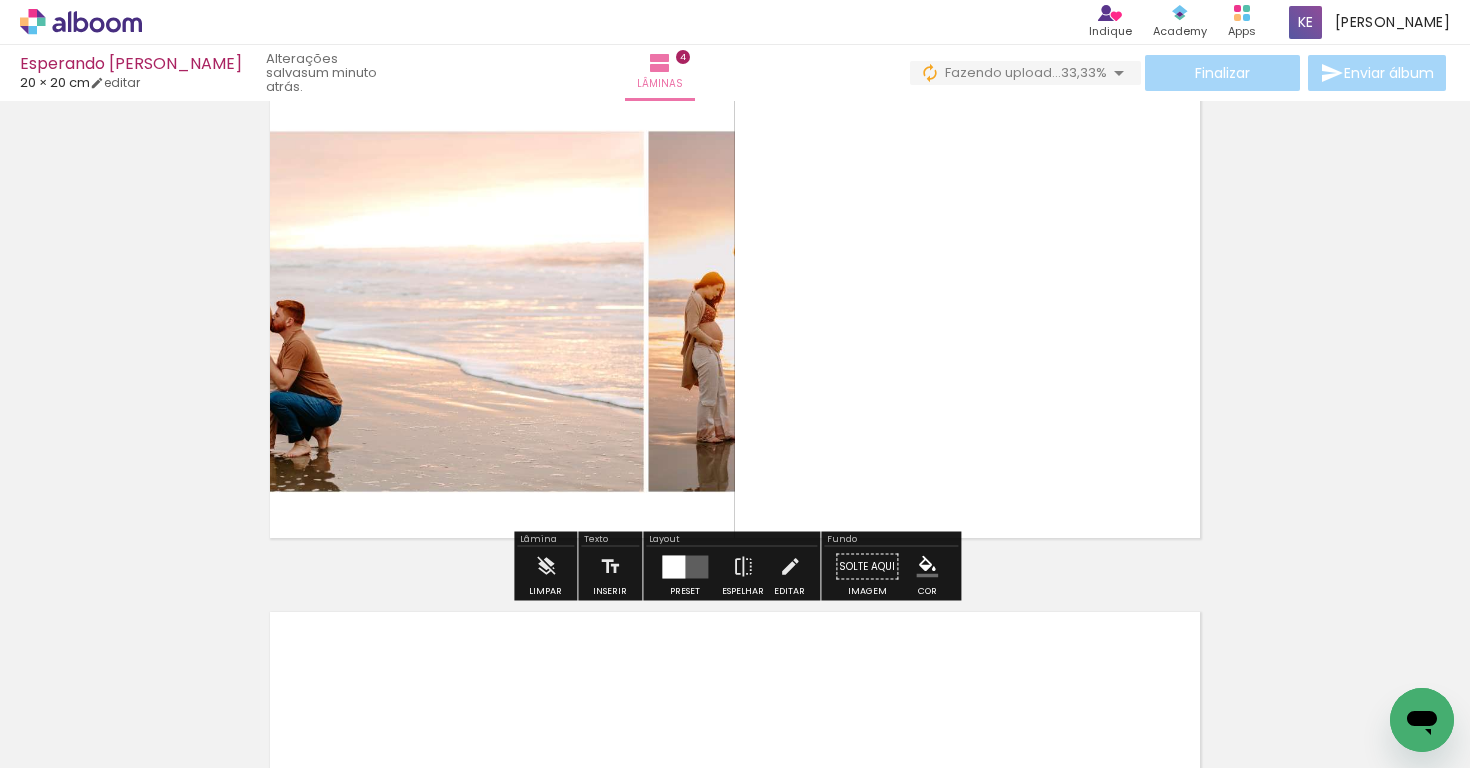 click at bounding box center [685, 567] 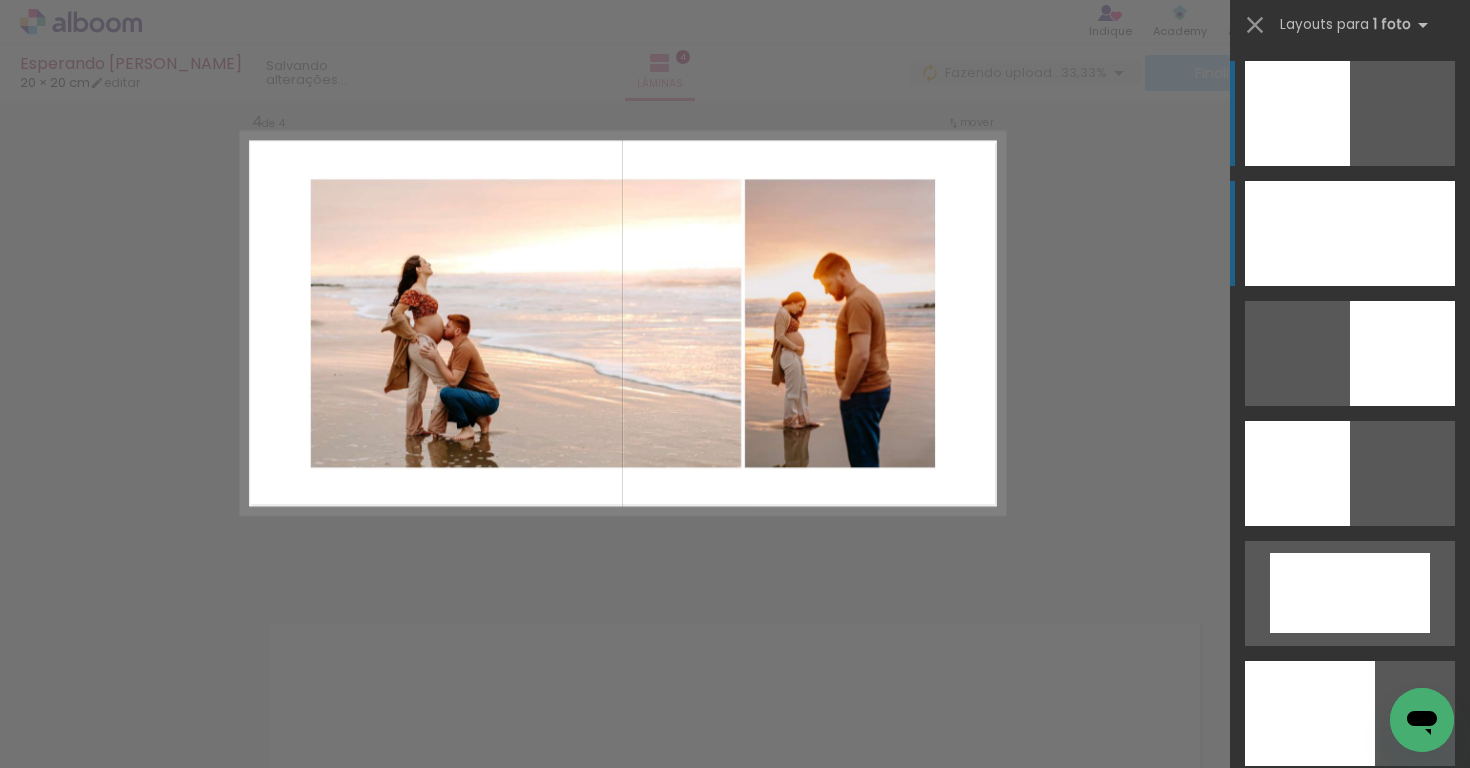click at bounding box center [1350, 233] 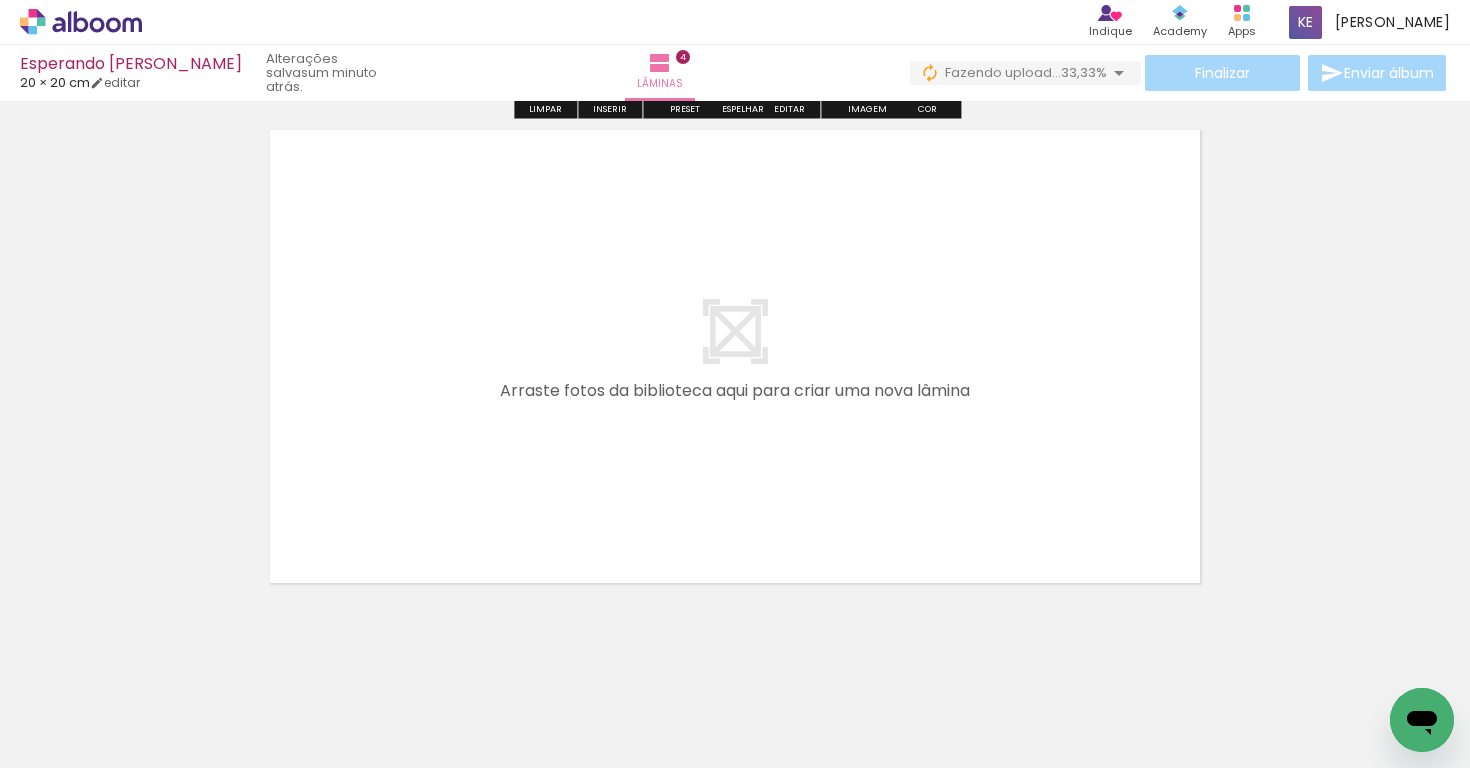 scroll, scrollTop: 2171, scrollLeft: 0, axis: vertical 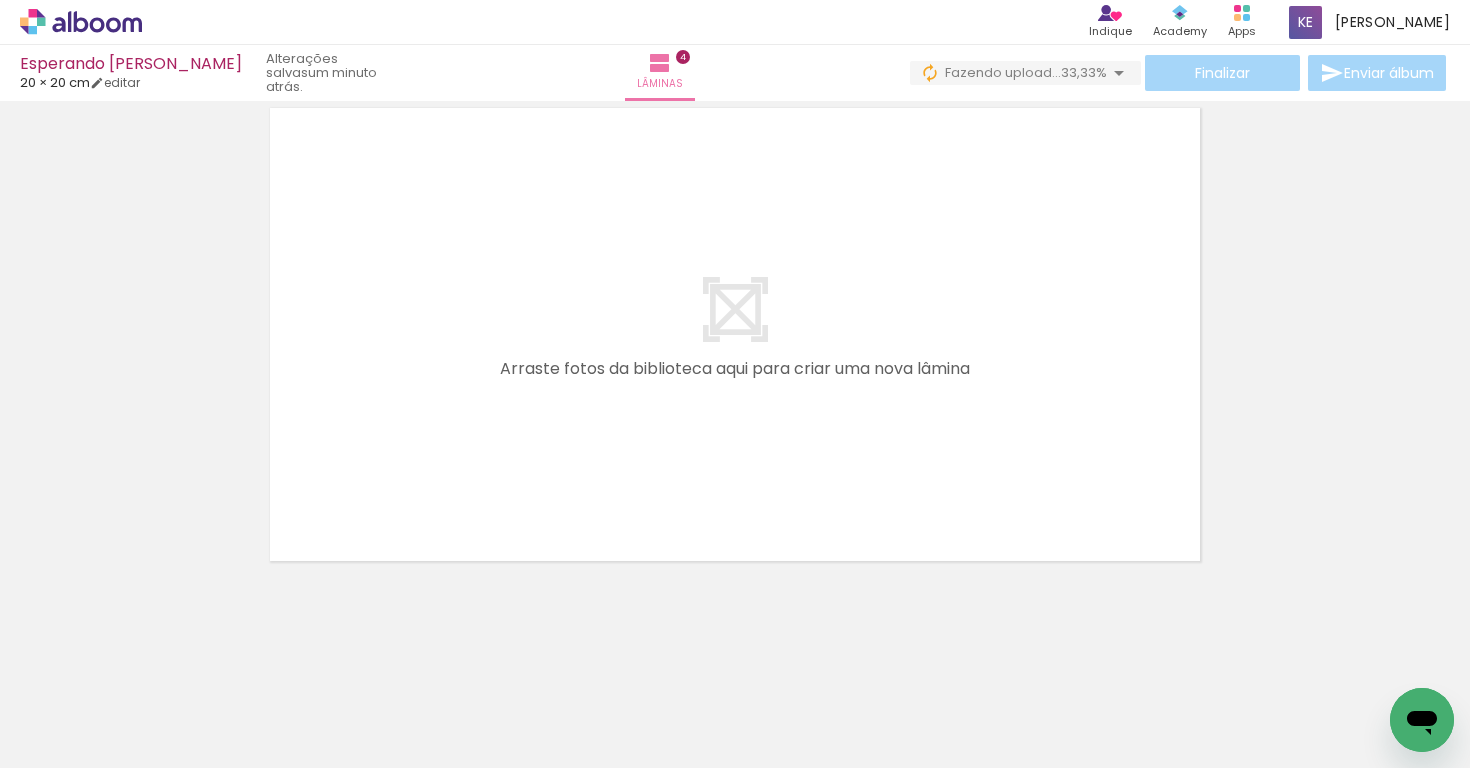 click at bounding box center [735, 334] 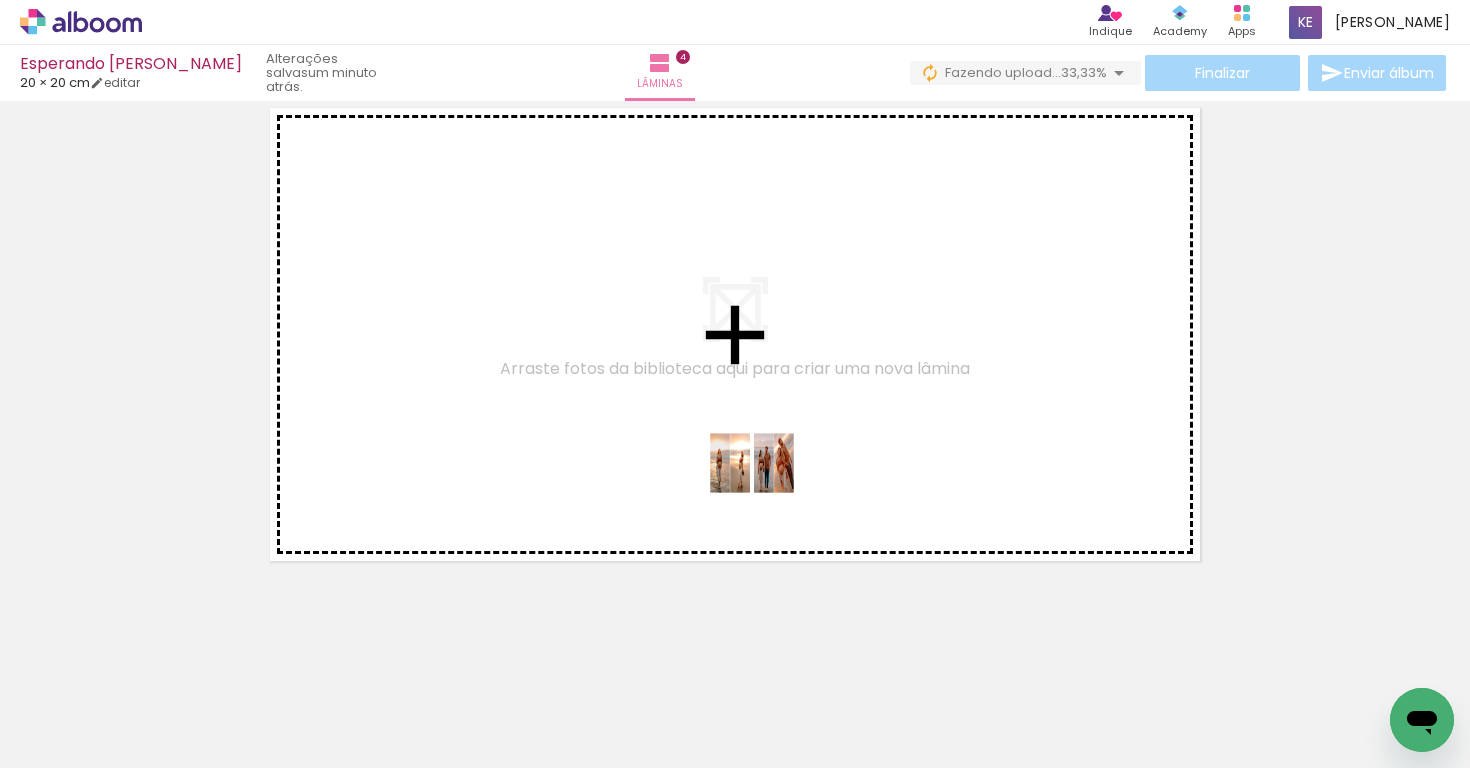 drag, startPoint x: 767, startPoint y: 705, endPoint x: 767, endPoint y: 478, distance: 227 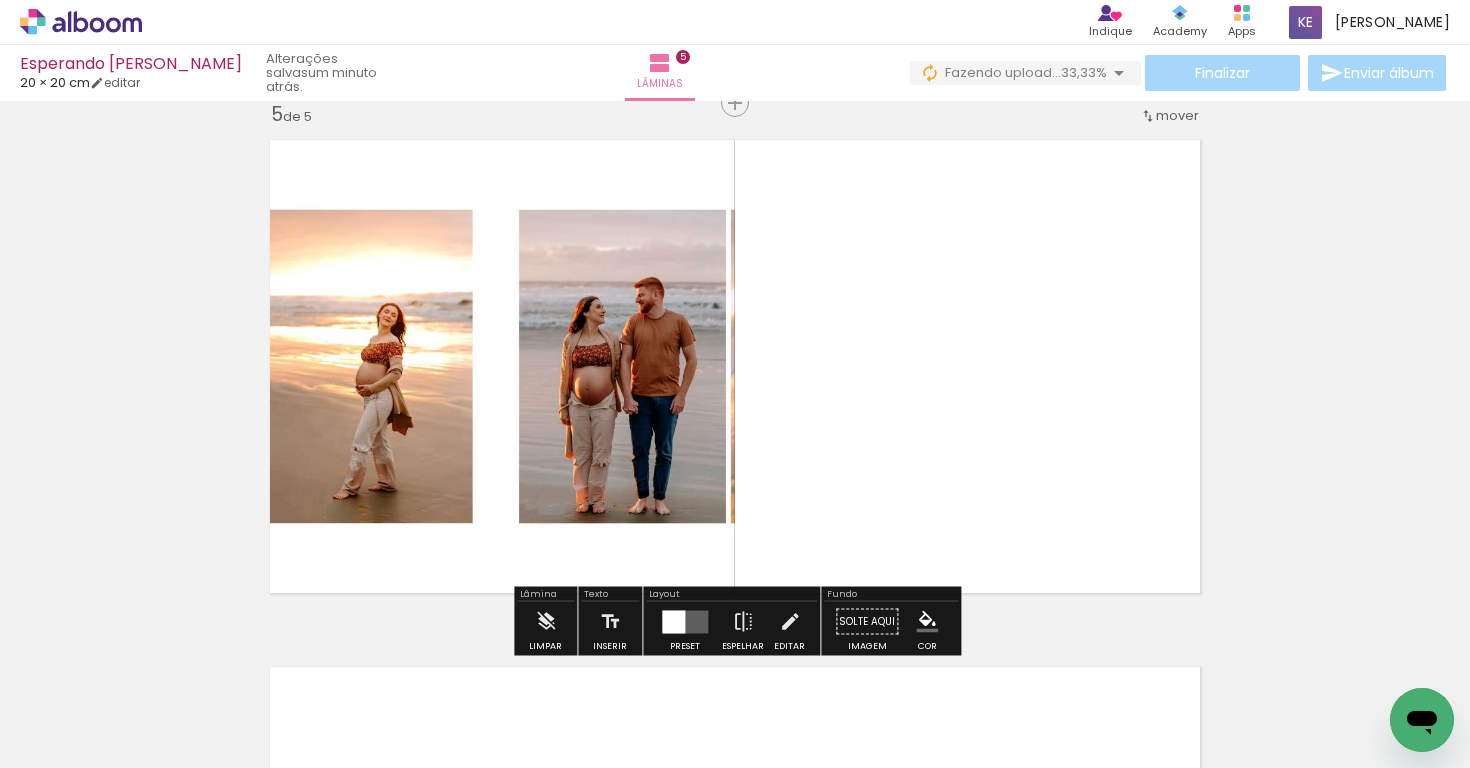 scroll, scrollTop: 2133, scrollLeft: 0, axis: vertical 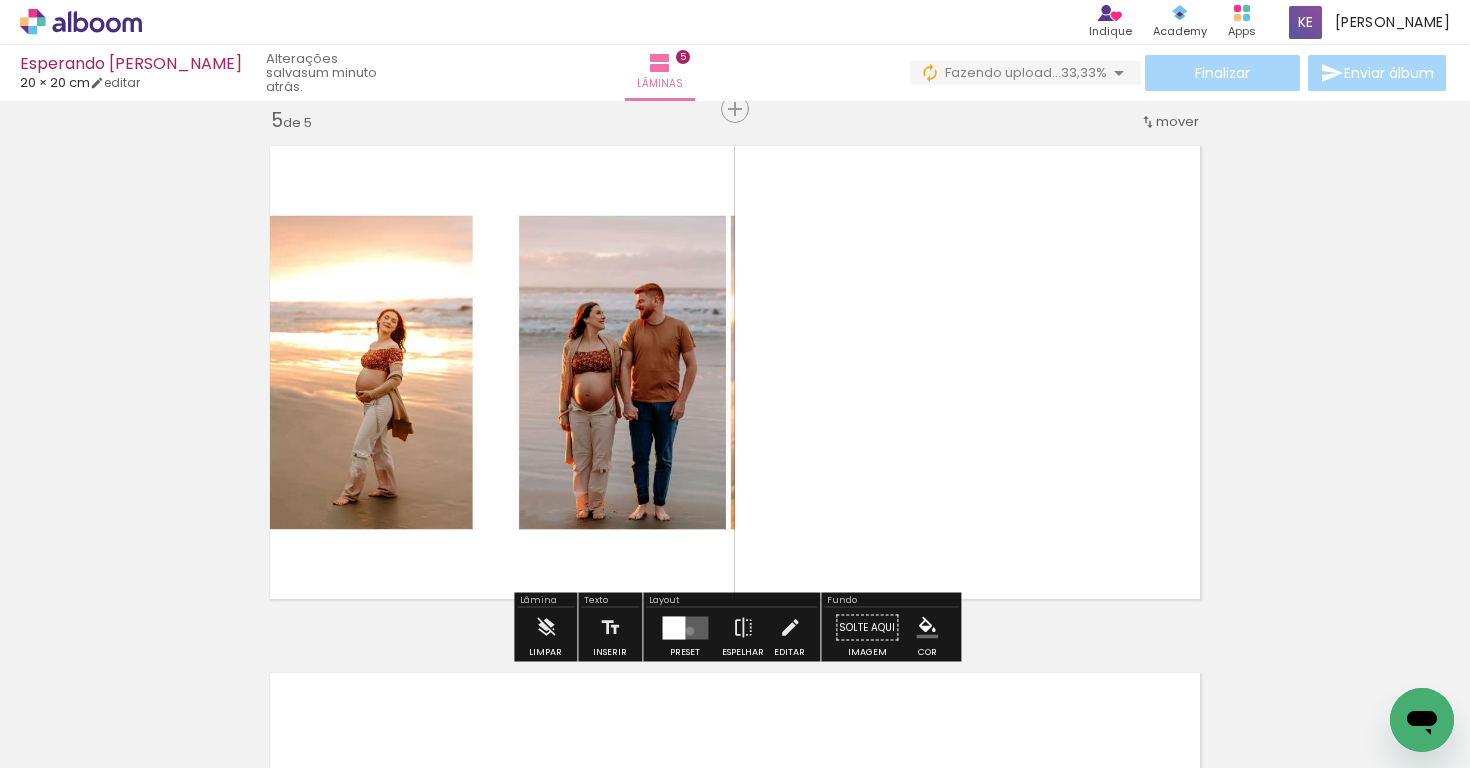 click at bounding box center [685, 627] 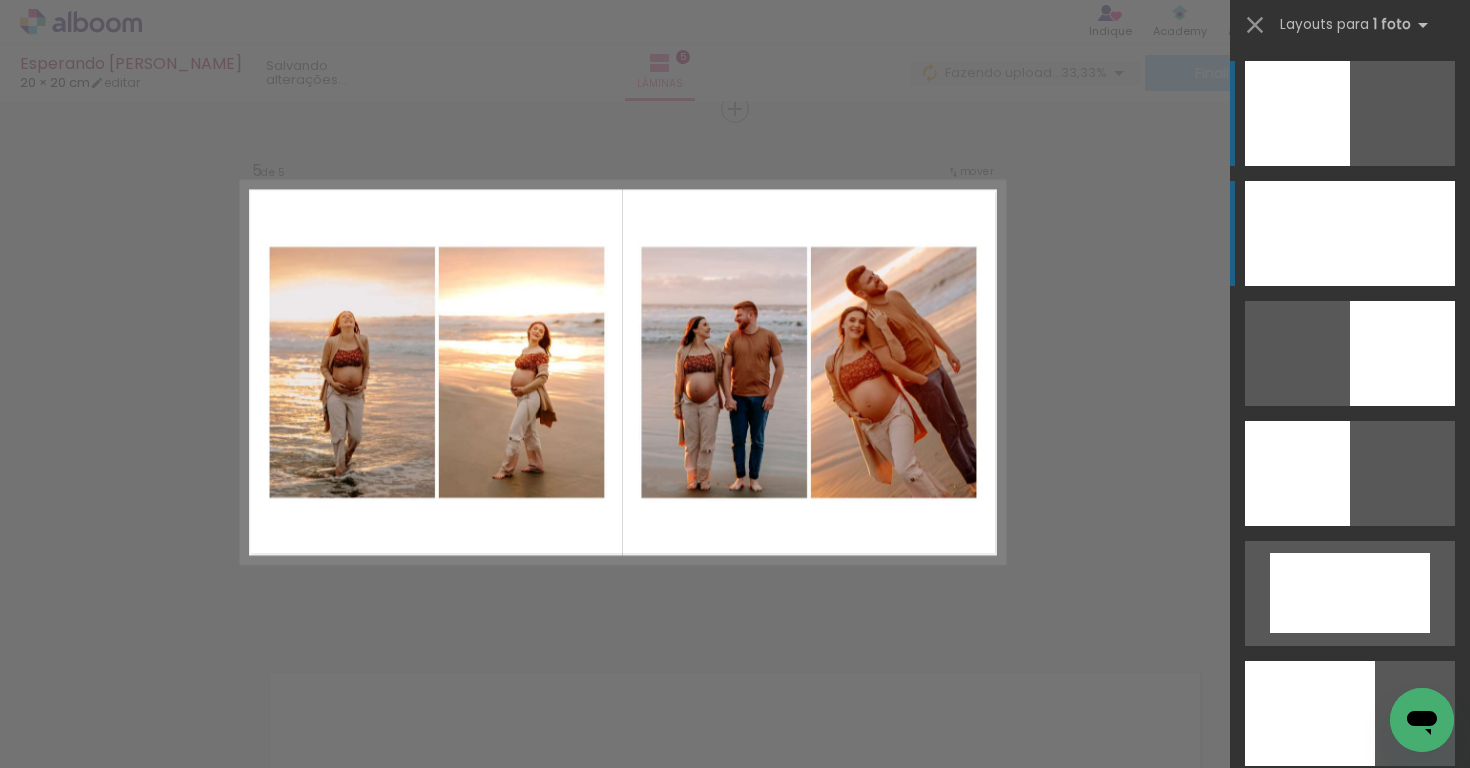 click at bounding box center [1350, 233] 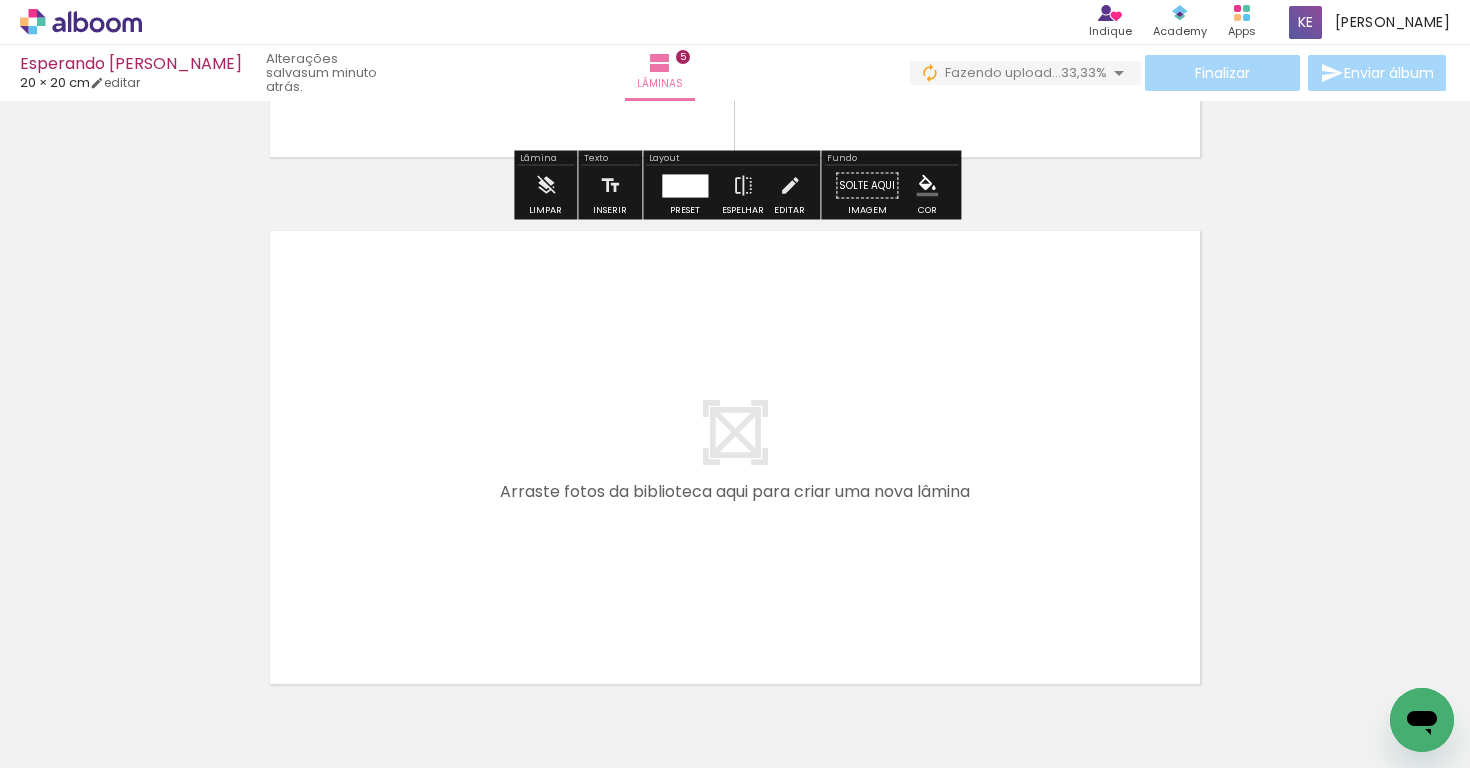 scroll, scrollTop: 2588, scrollLeft: 0, axis: vertical 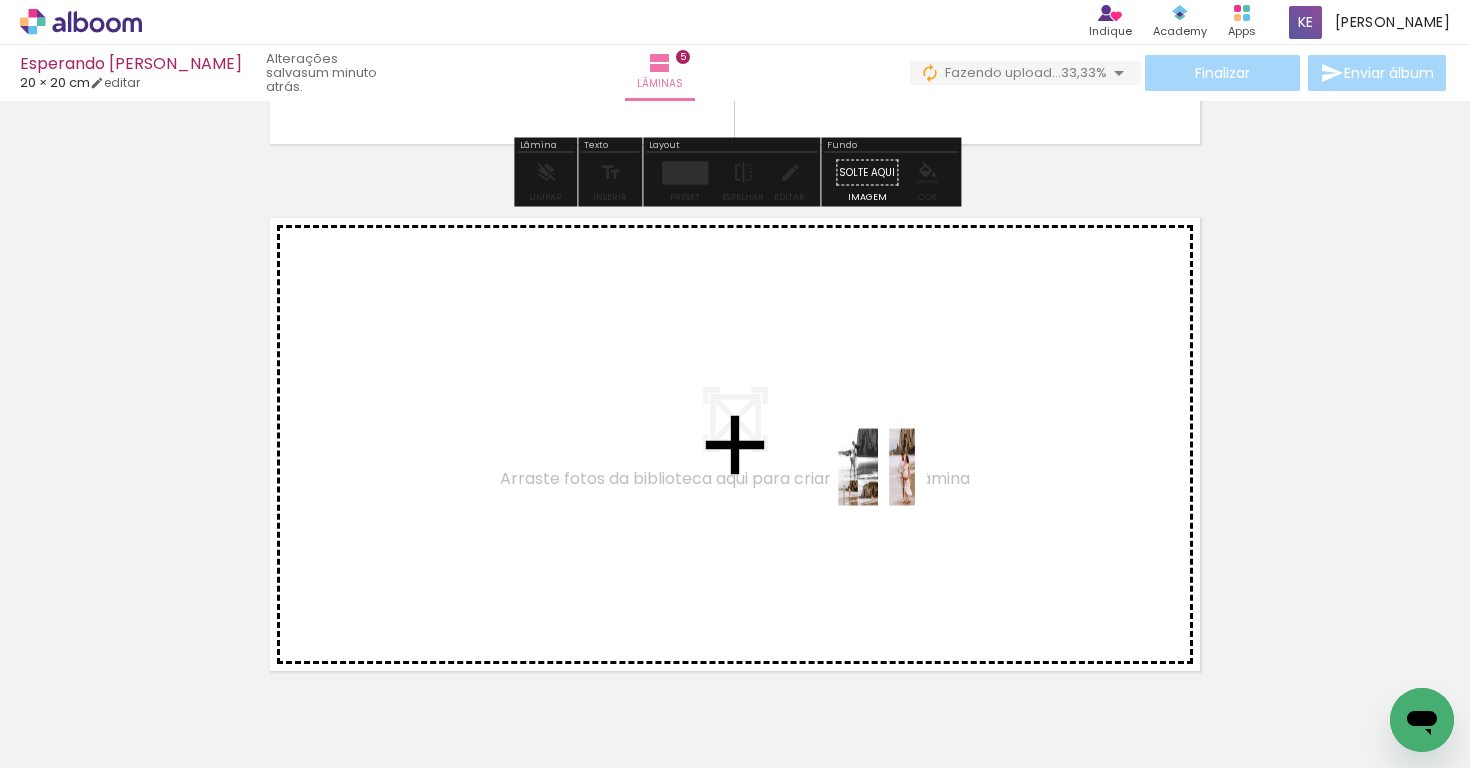 drag, startPoint x: 895, startPoint y: 722, endPoint x: 895, endPoint y: 483, distance: 239 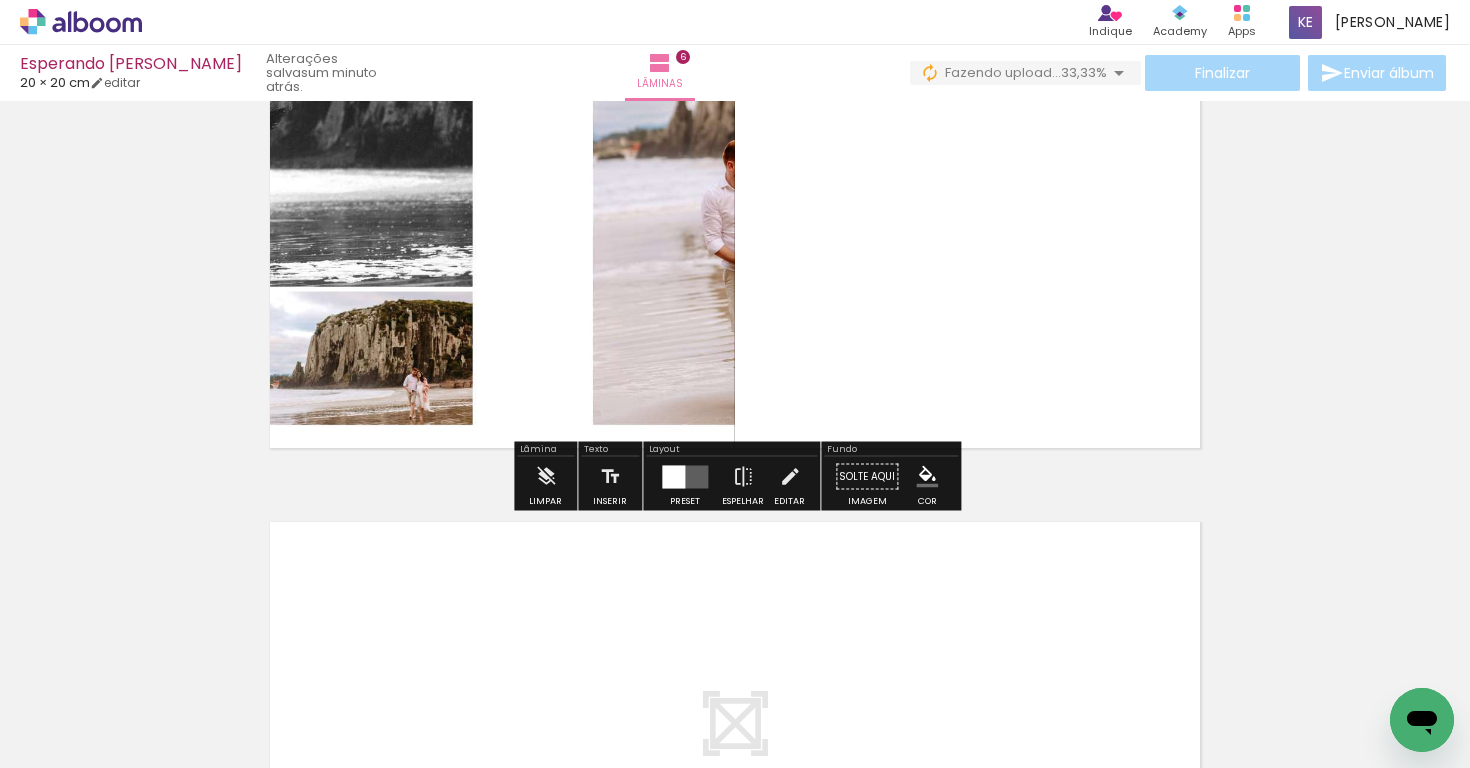 scroll, scrollTop: 2809, scrollLeft: 0, axis: vertical 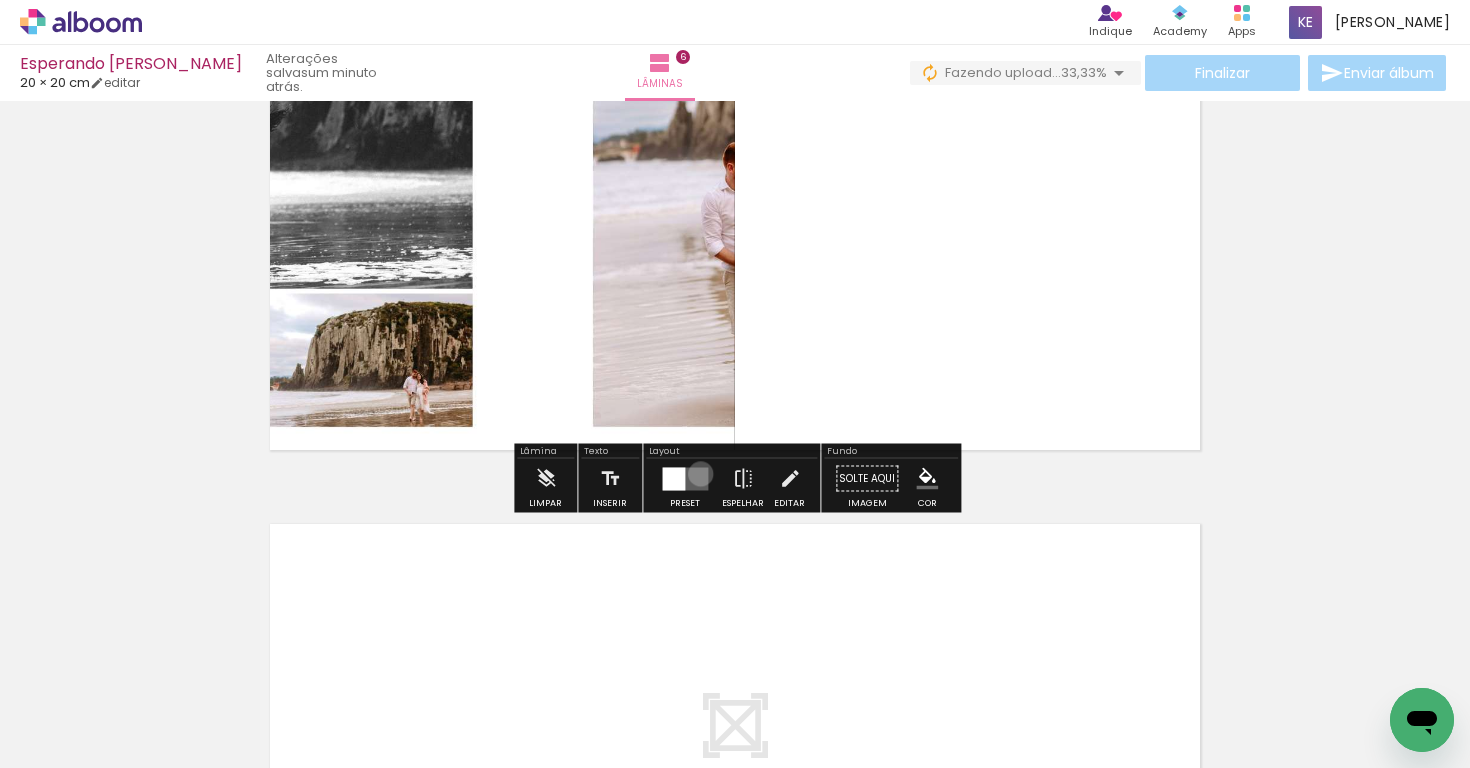 click at bounding box center [685, 478] 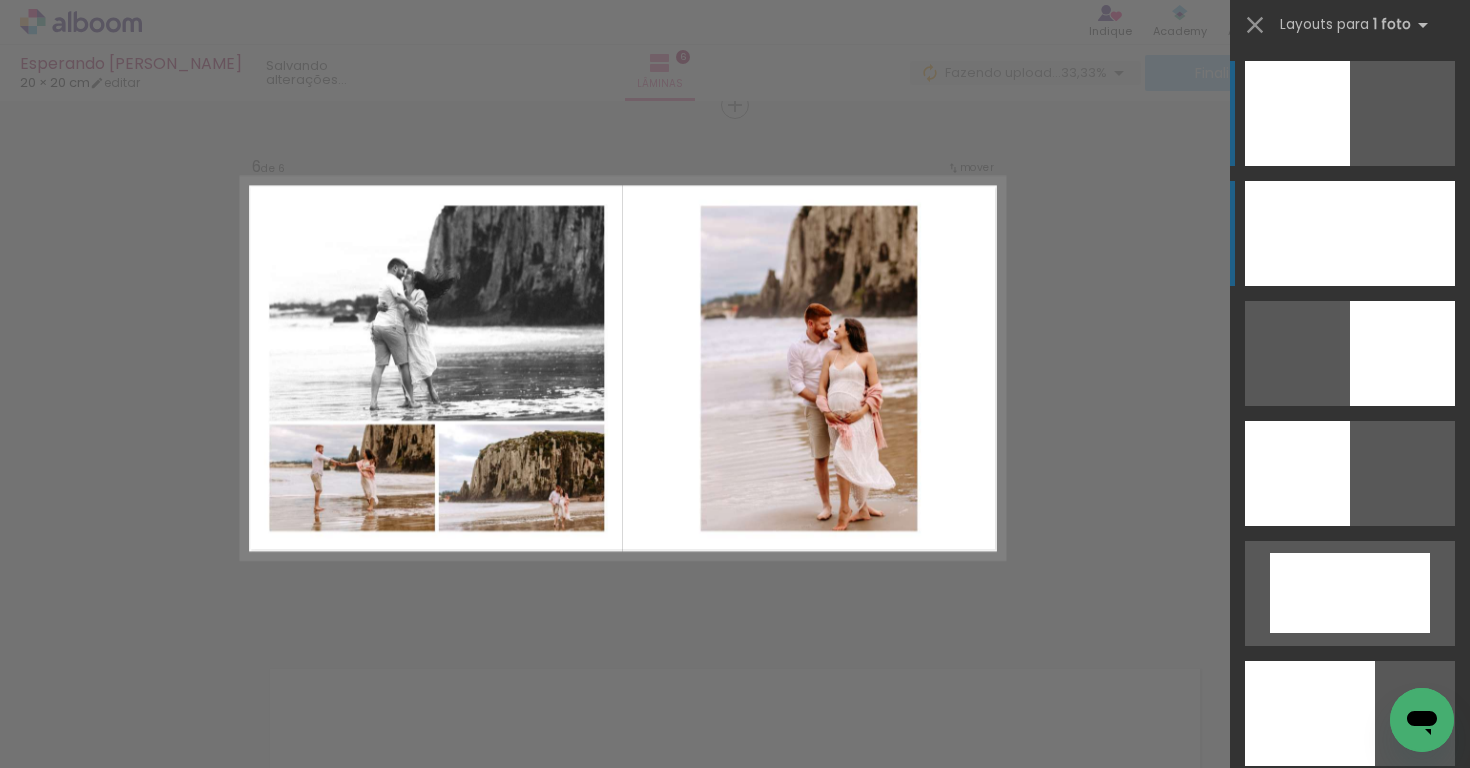 click at bounding box center (1350, 233) 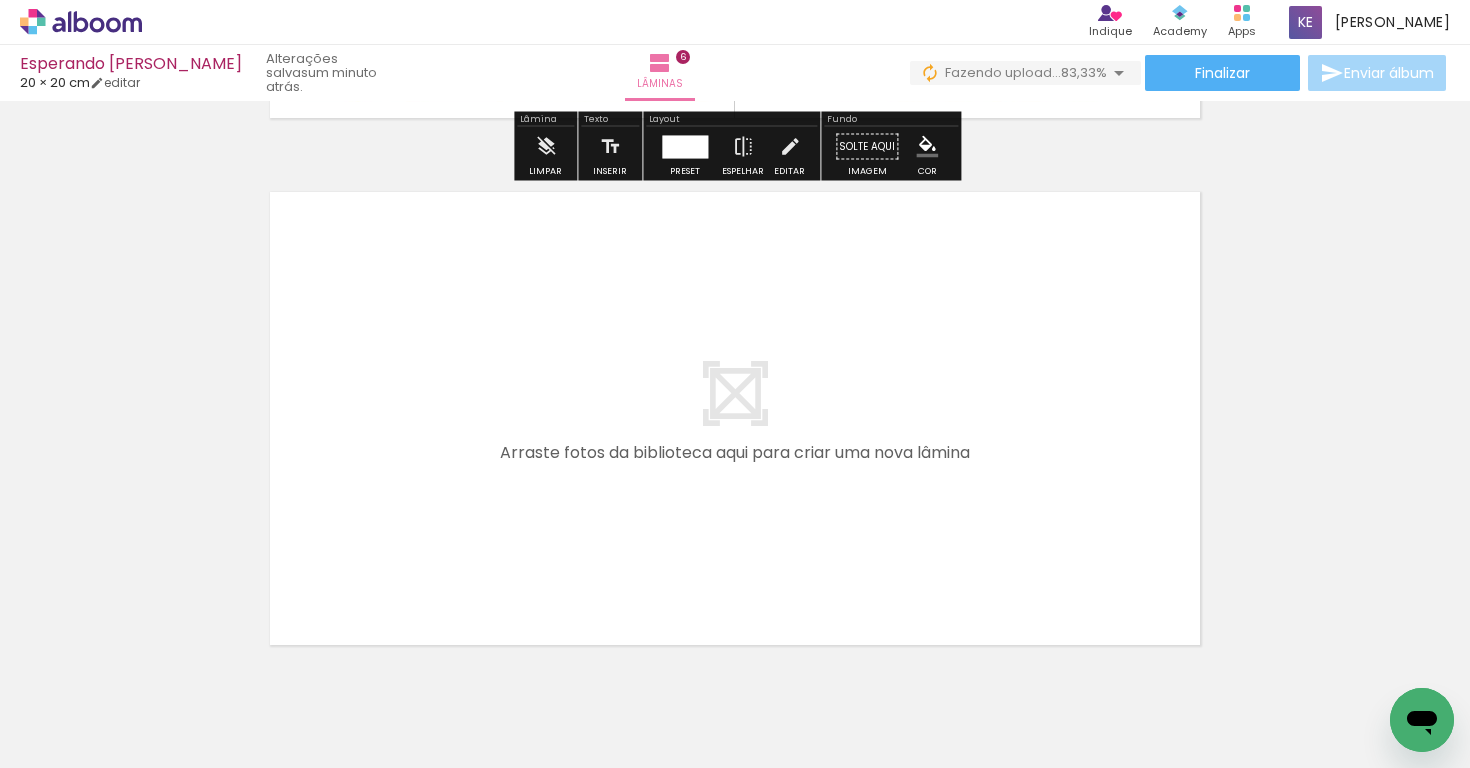 scroll, scrollTop: 3144, scrollLeft: 0, axis: vertical 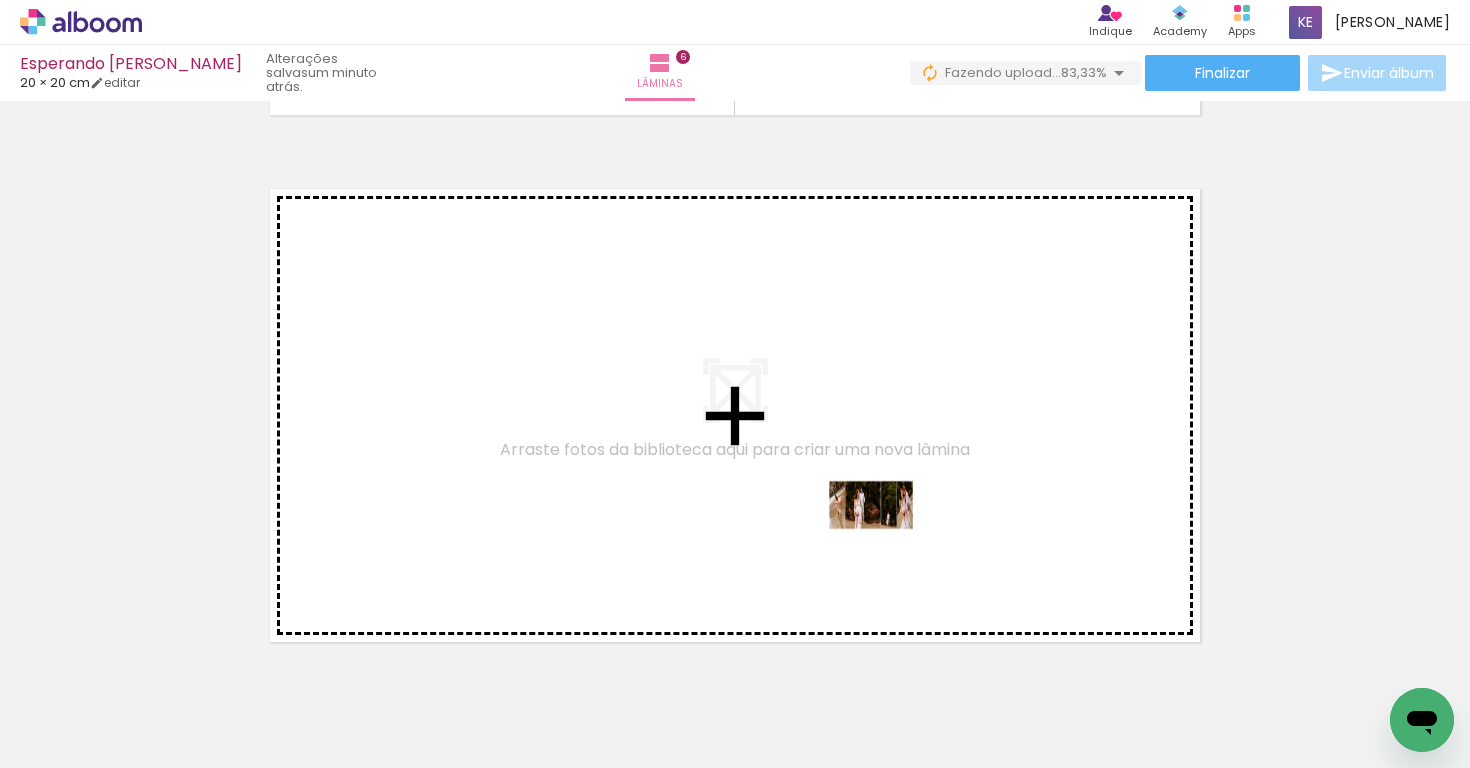 drag, startPoint x: 984, startPoint y: 696, endPoint x: 886, endPoint y: 521, distance: 200.57169 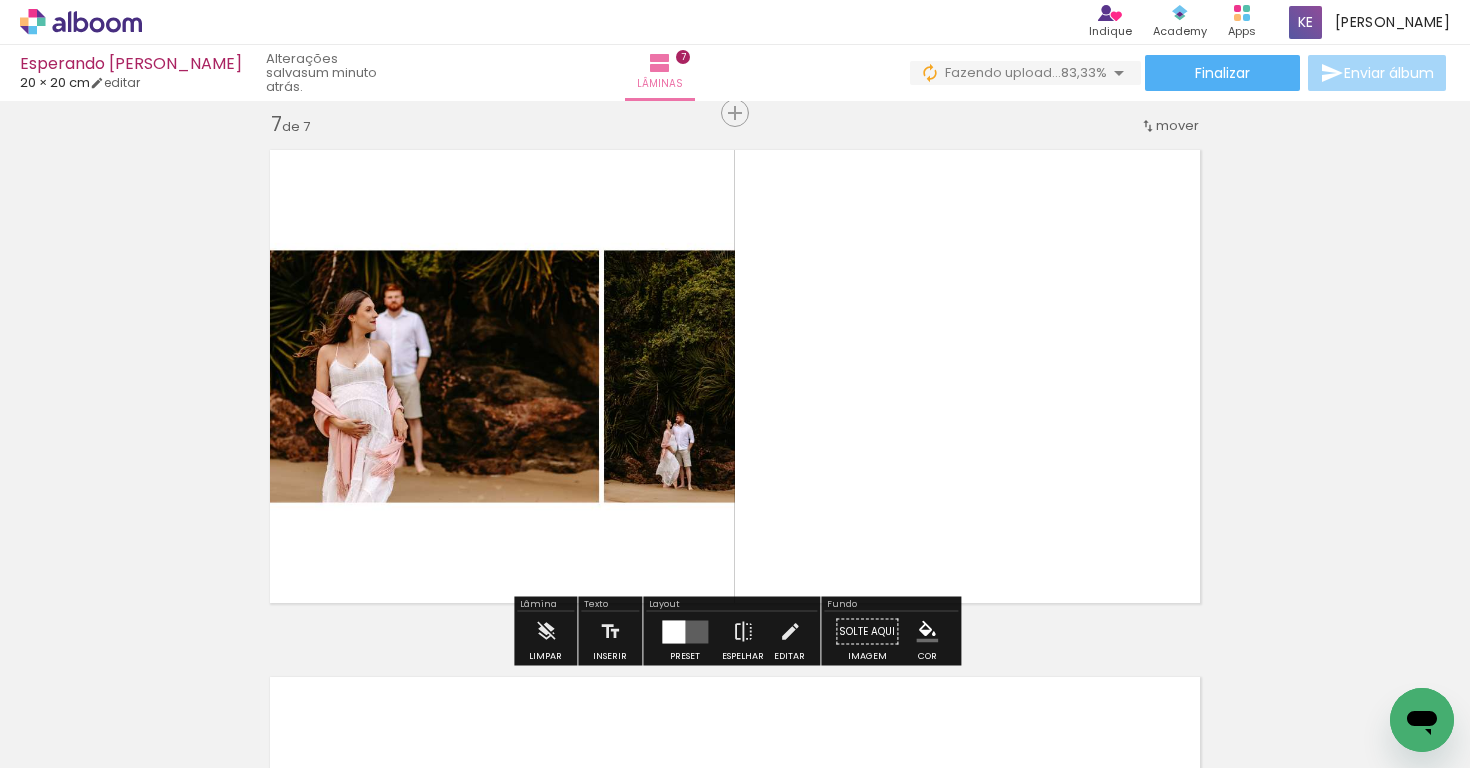 scroll, scrollTop: 3187, scrollLeft: 0, axis: vertical 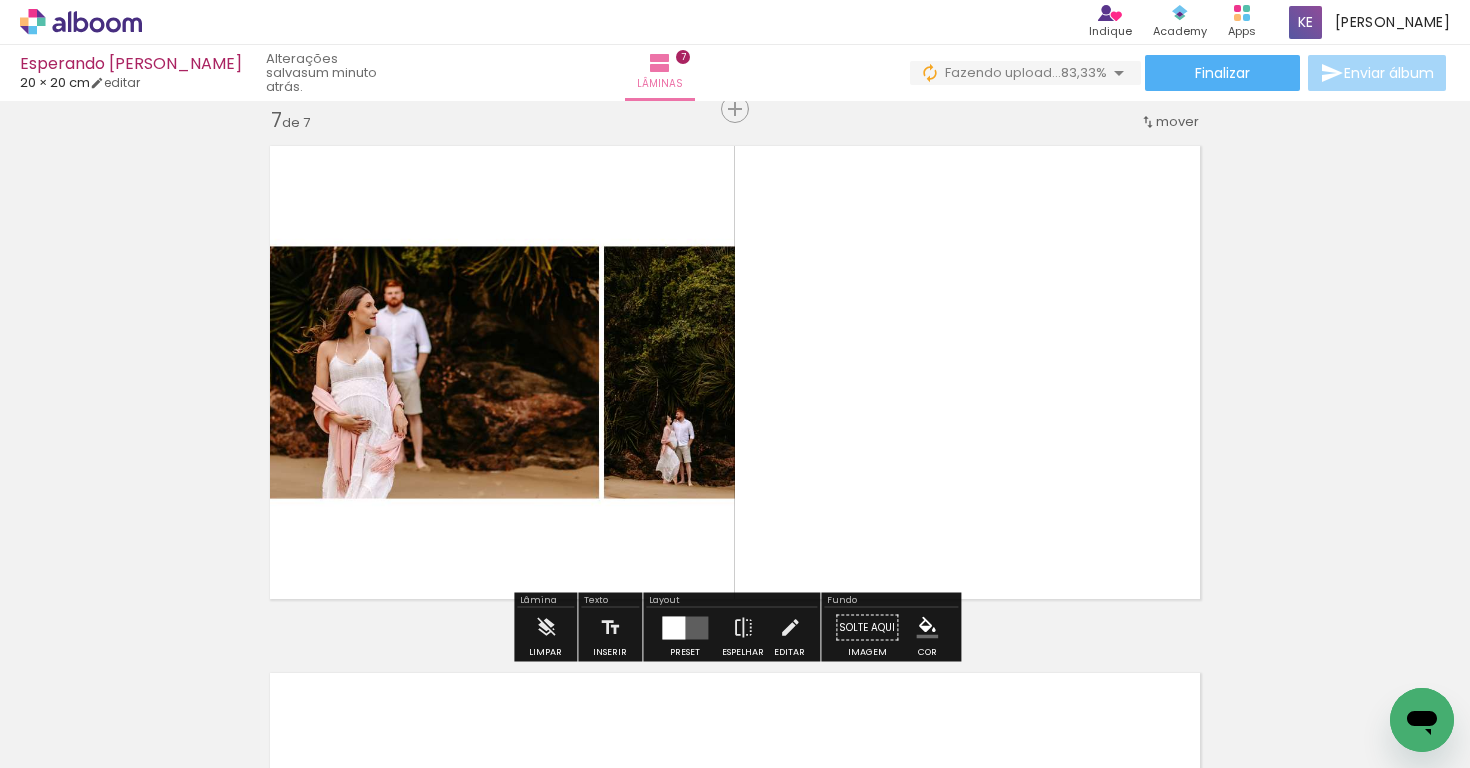 click at bounding box center (685, 627) 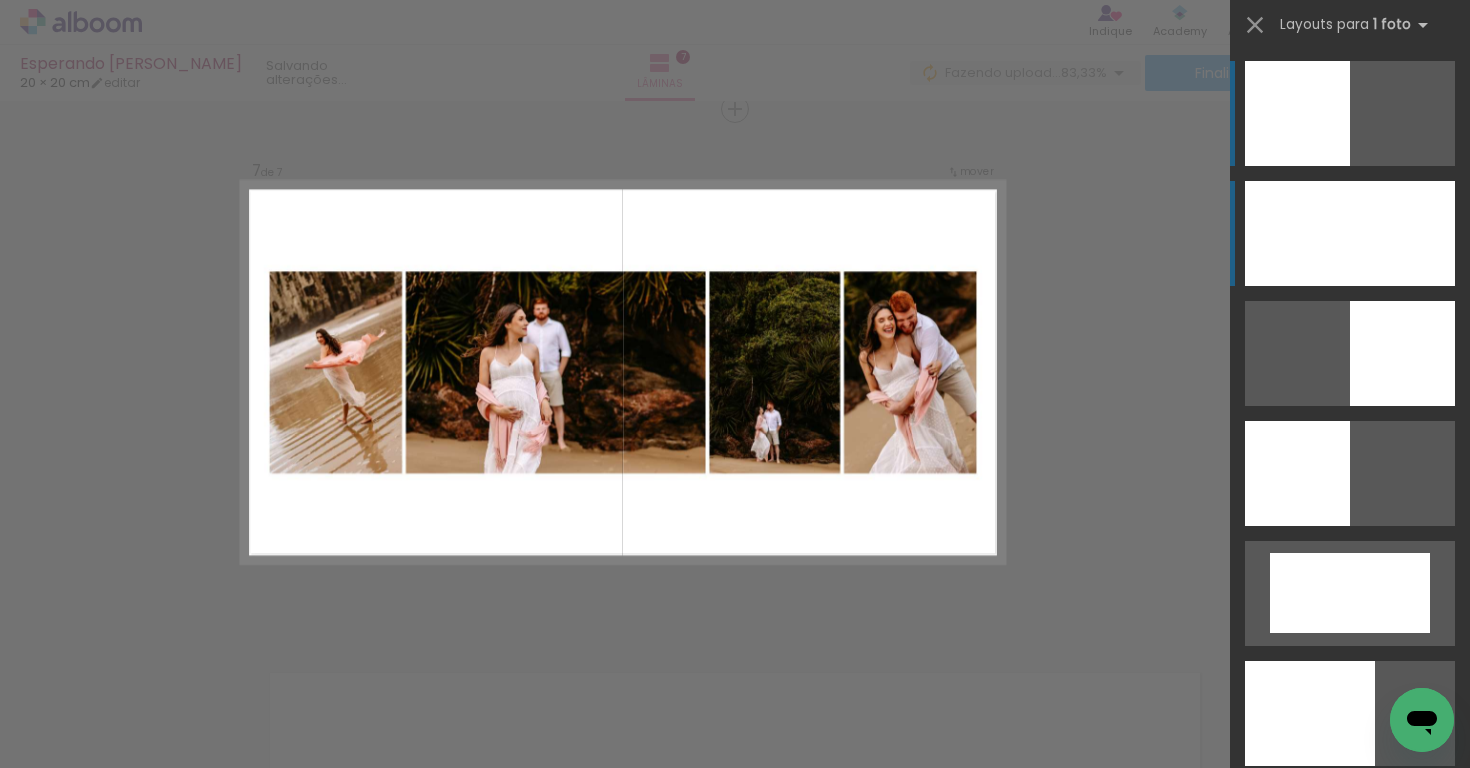 click at bounding box center [1350, 233] 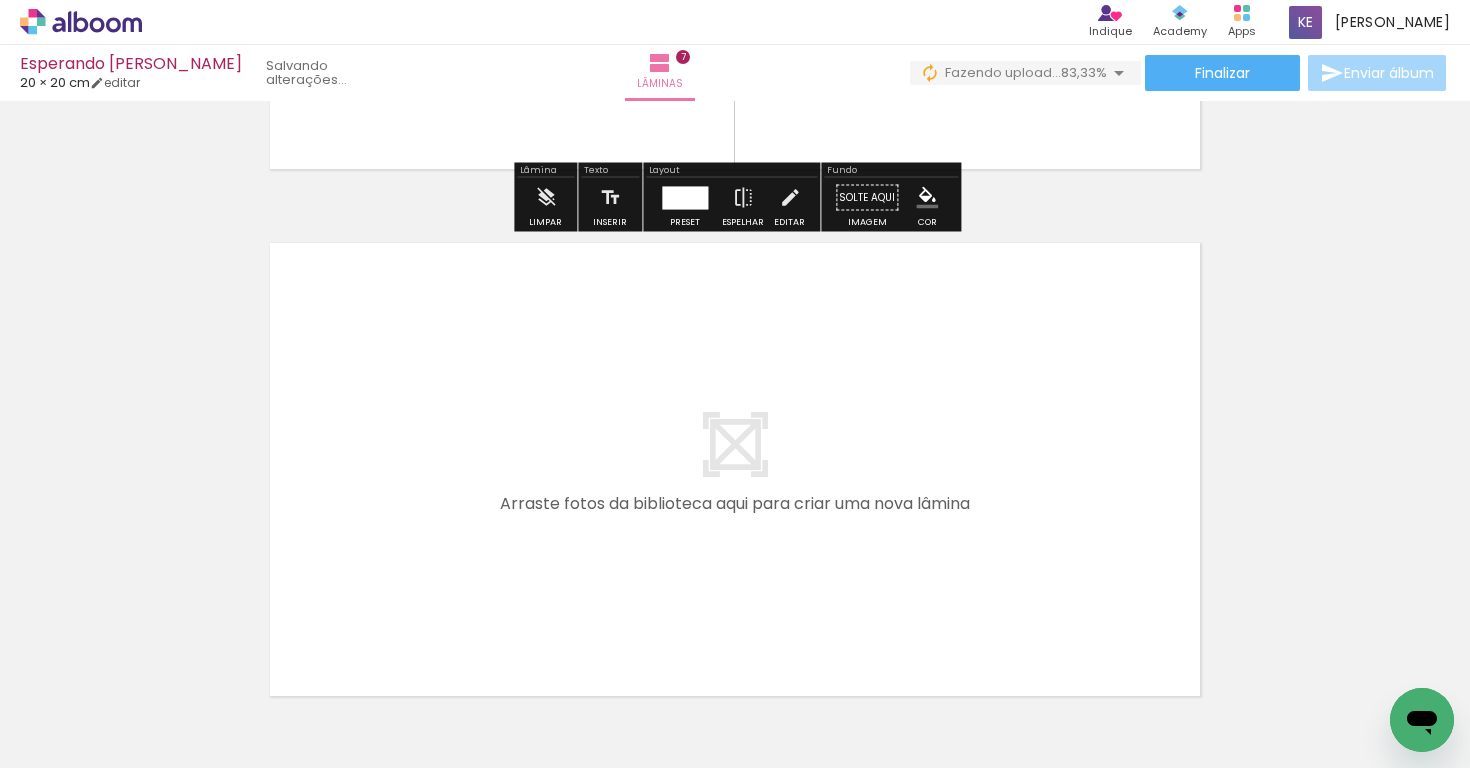 scroll, scrollTop: 3622, scrollLeft: 0, axis: vertical 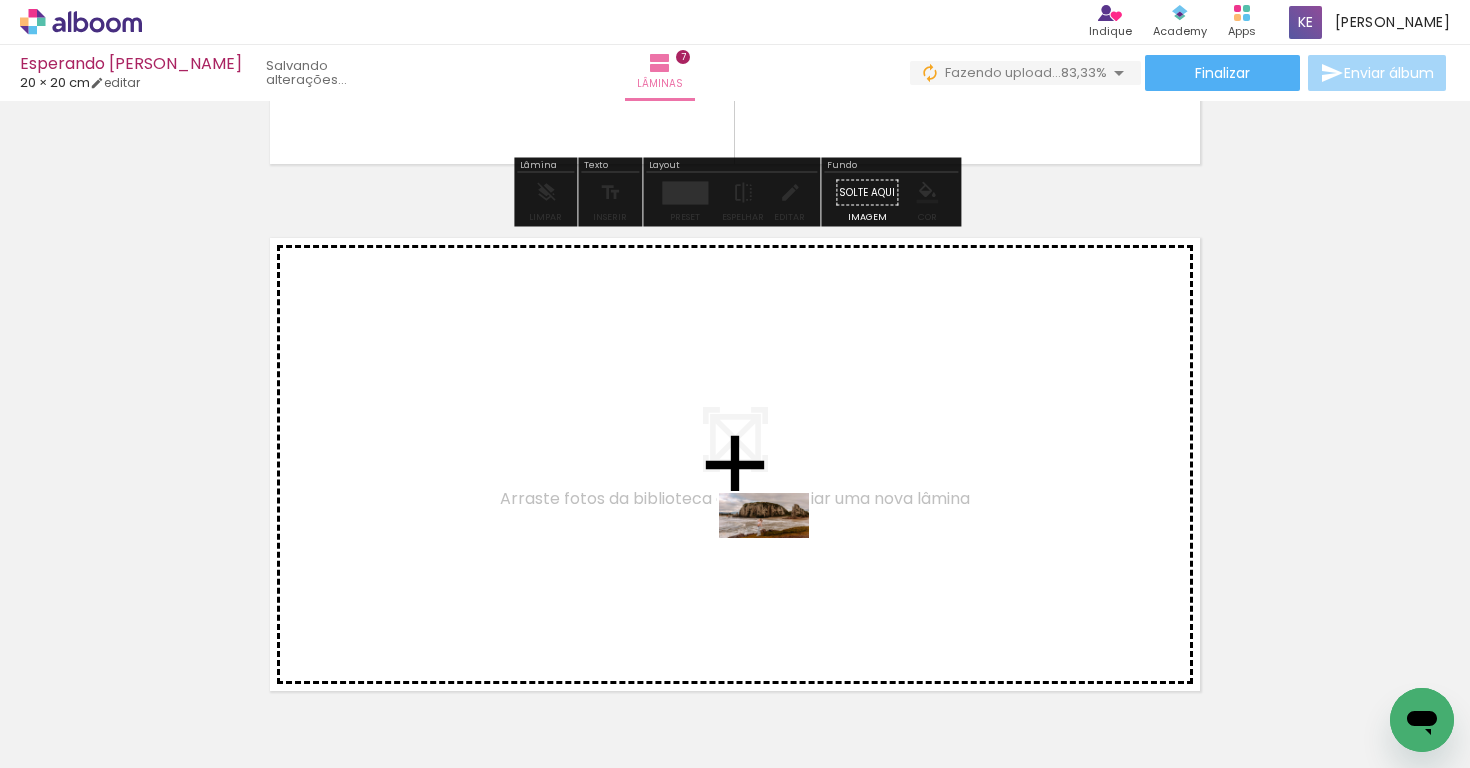 drag, startPoint x: 1099, startPoint y: 700, endPoint x: 766, endPoint y: 541, distance: 369.0122 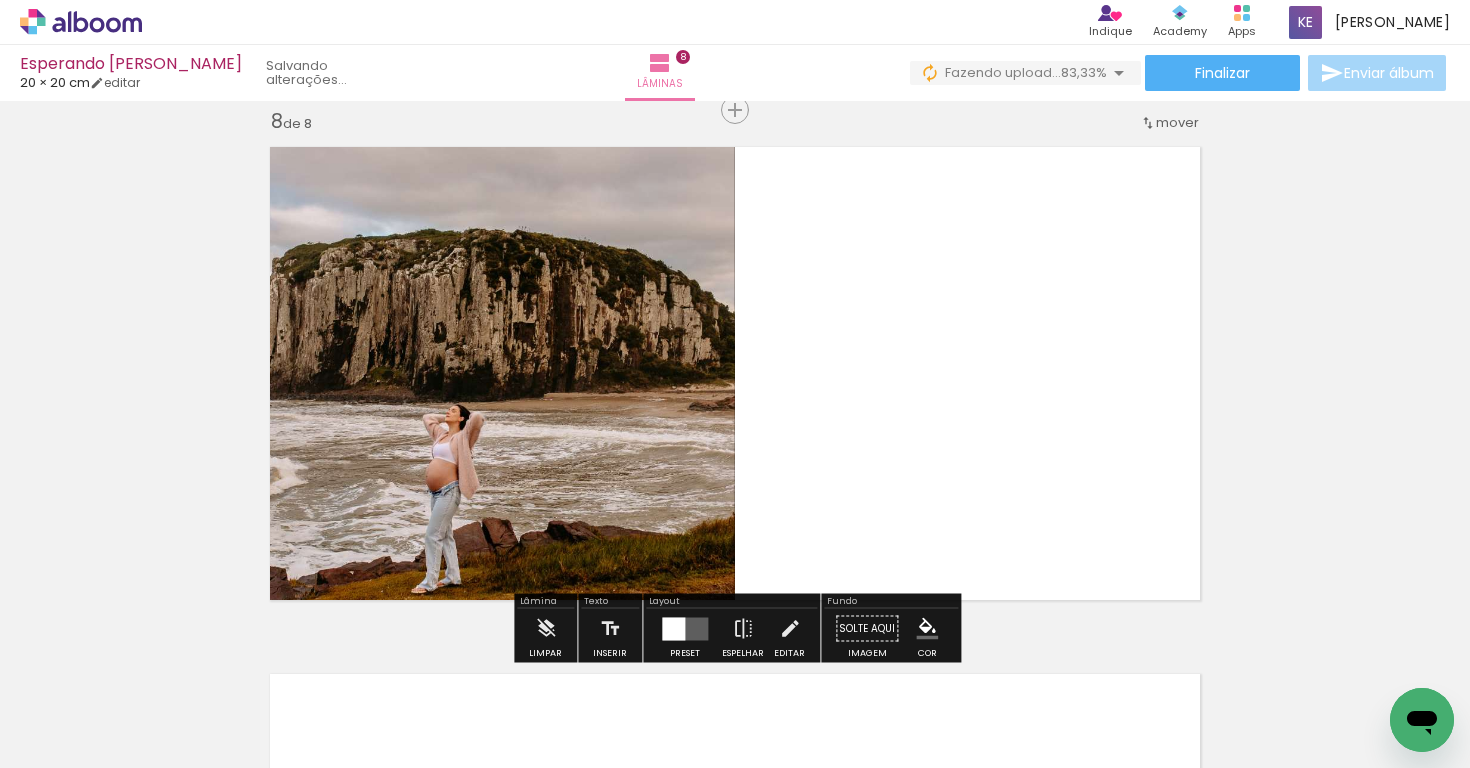 scroll, scrollTop: 3714, scrollLeft: 0, axis: vertical 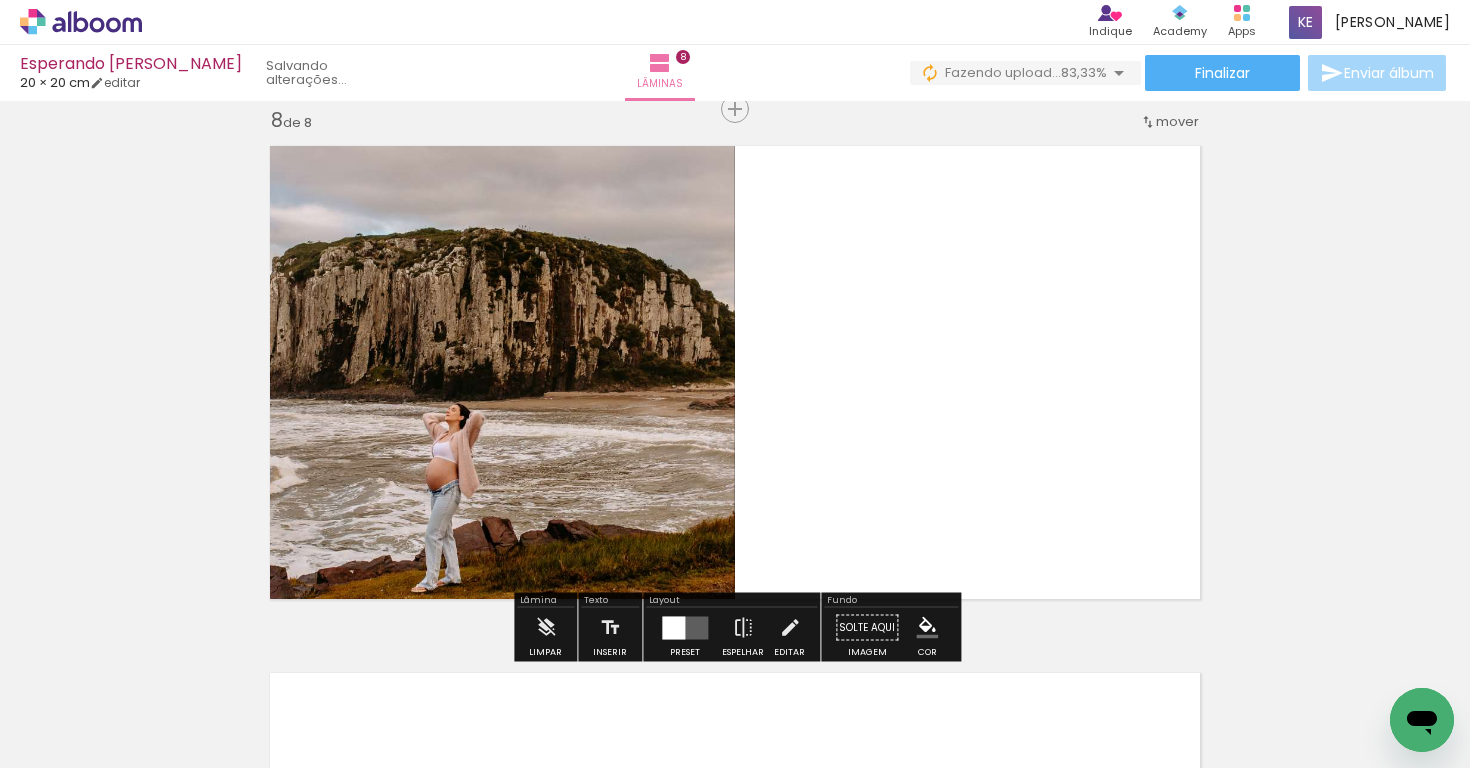 click at bounding box center (673, 627) 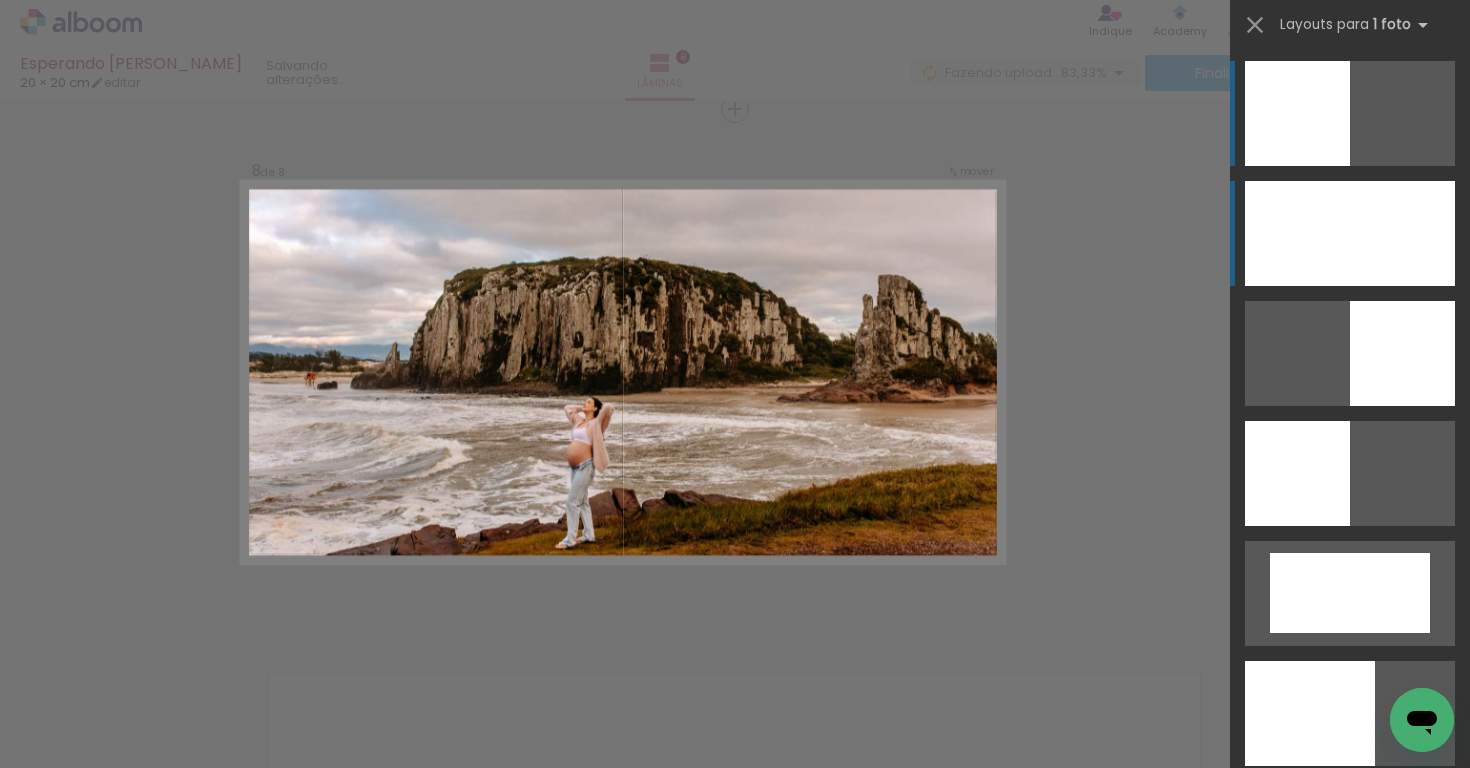 click at bounding box center [1350, 233] 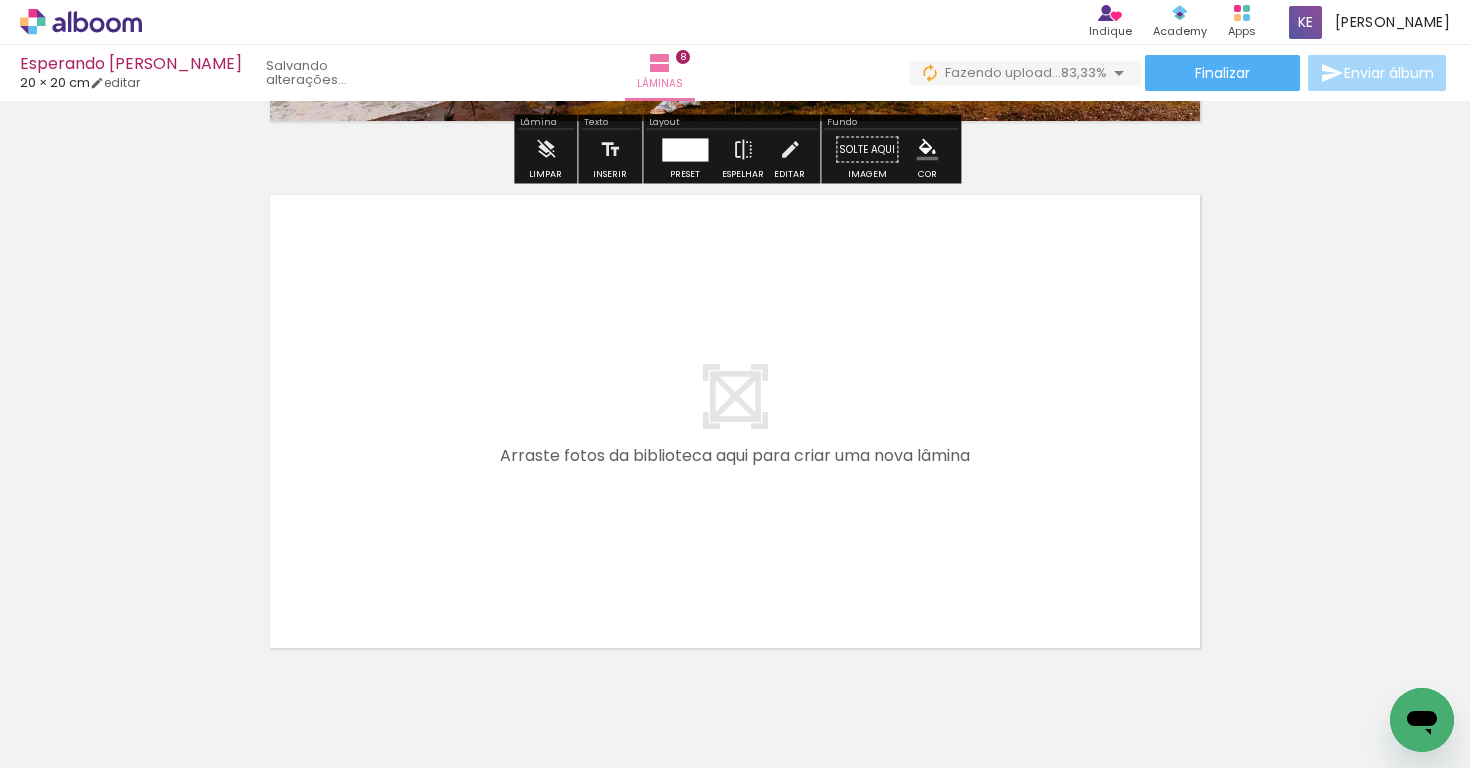 scroll, scrollTop: 4194, scrollLeft: 0, axis: vertical 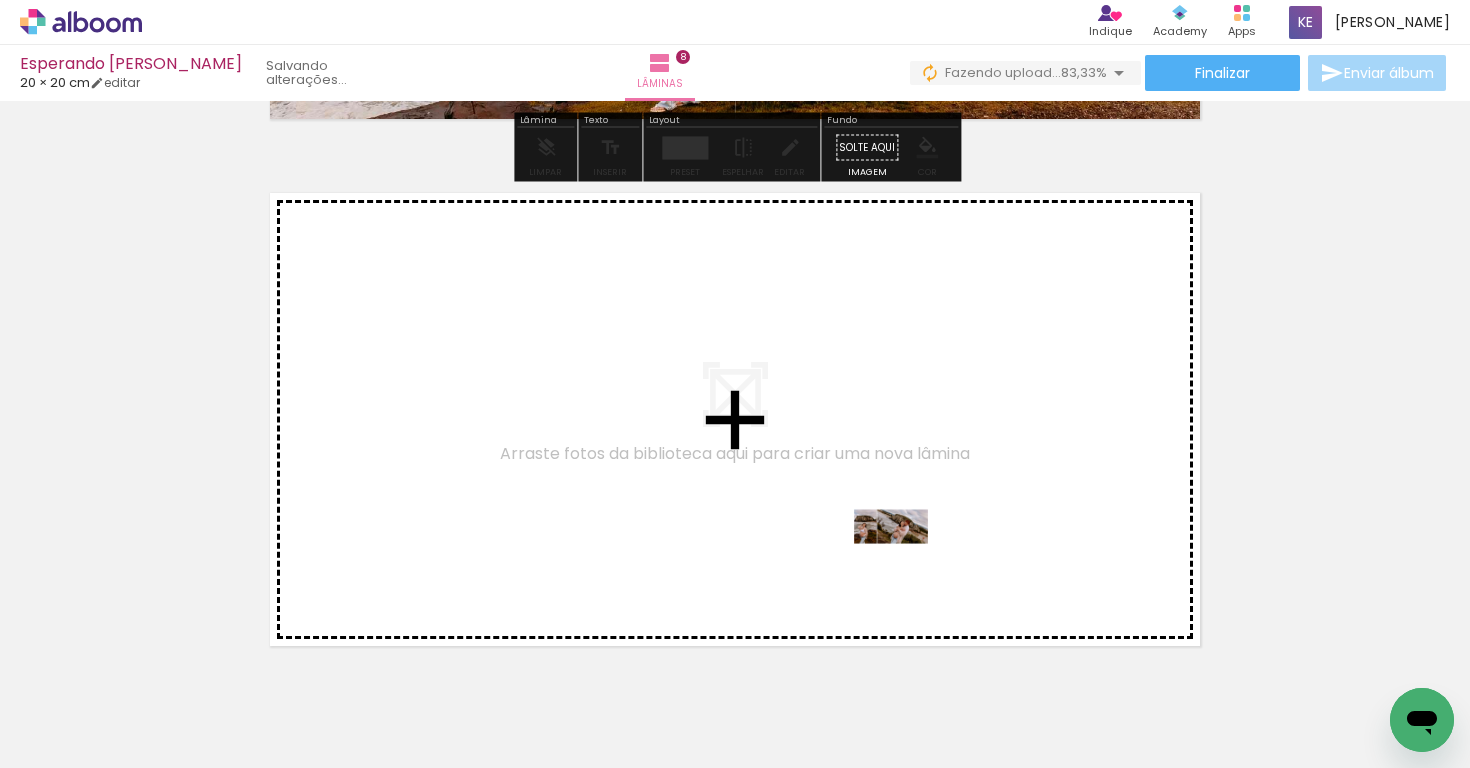 drag, startPoint x: 1218, startPoint y: 704, endPoint x: 904, endPoint y: 564, distance: 343.79645 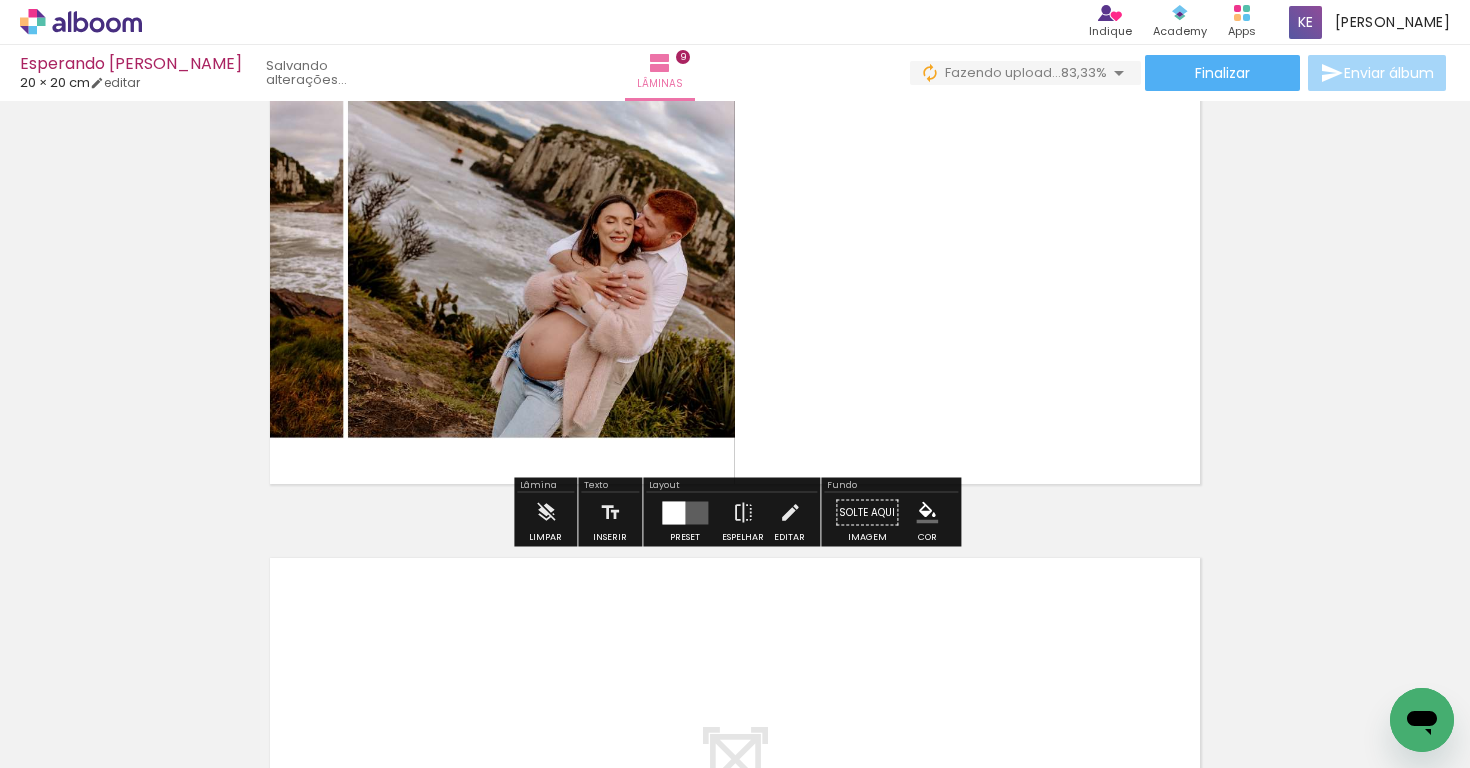 scroll, scrollTop: 4382, scrollLeft: 0, axis: vertical 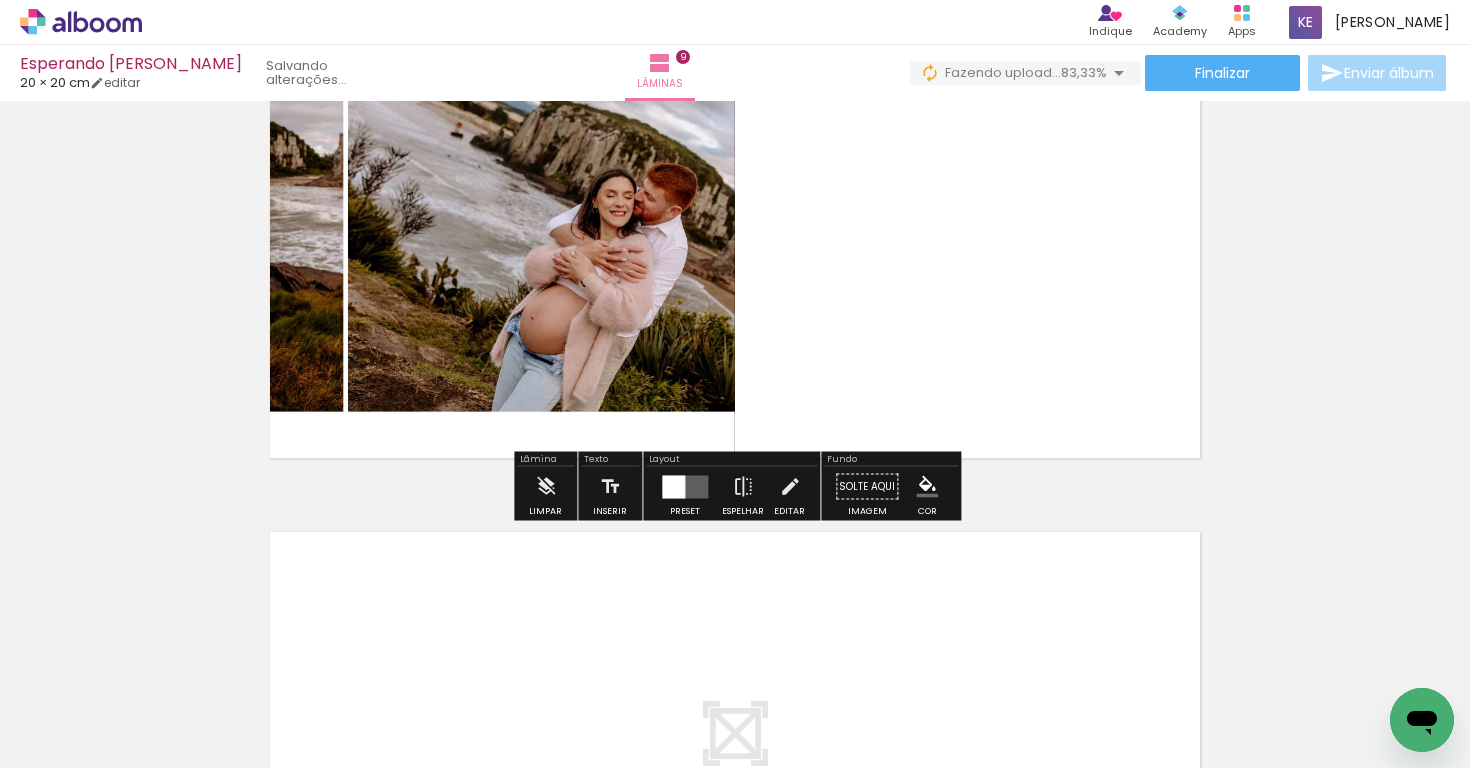 click at bounding box center (673, 486) 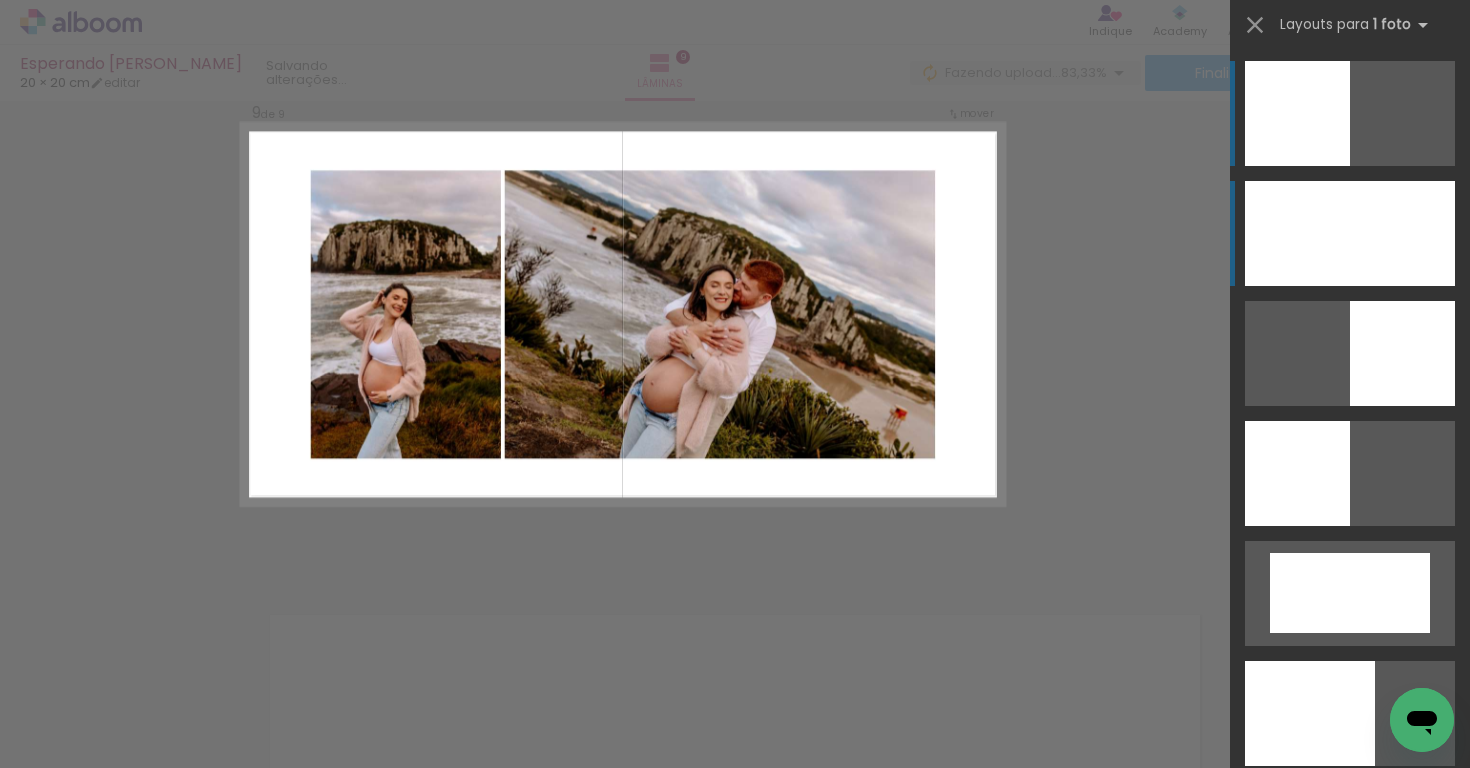 scroll, scrollTop: 4241, scrollLeft: 0, axis: vertical 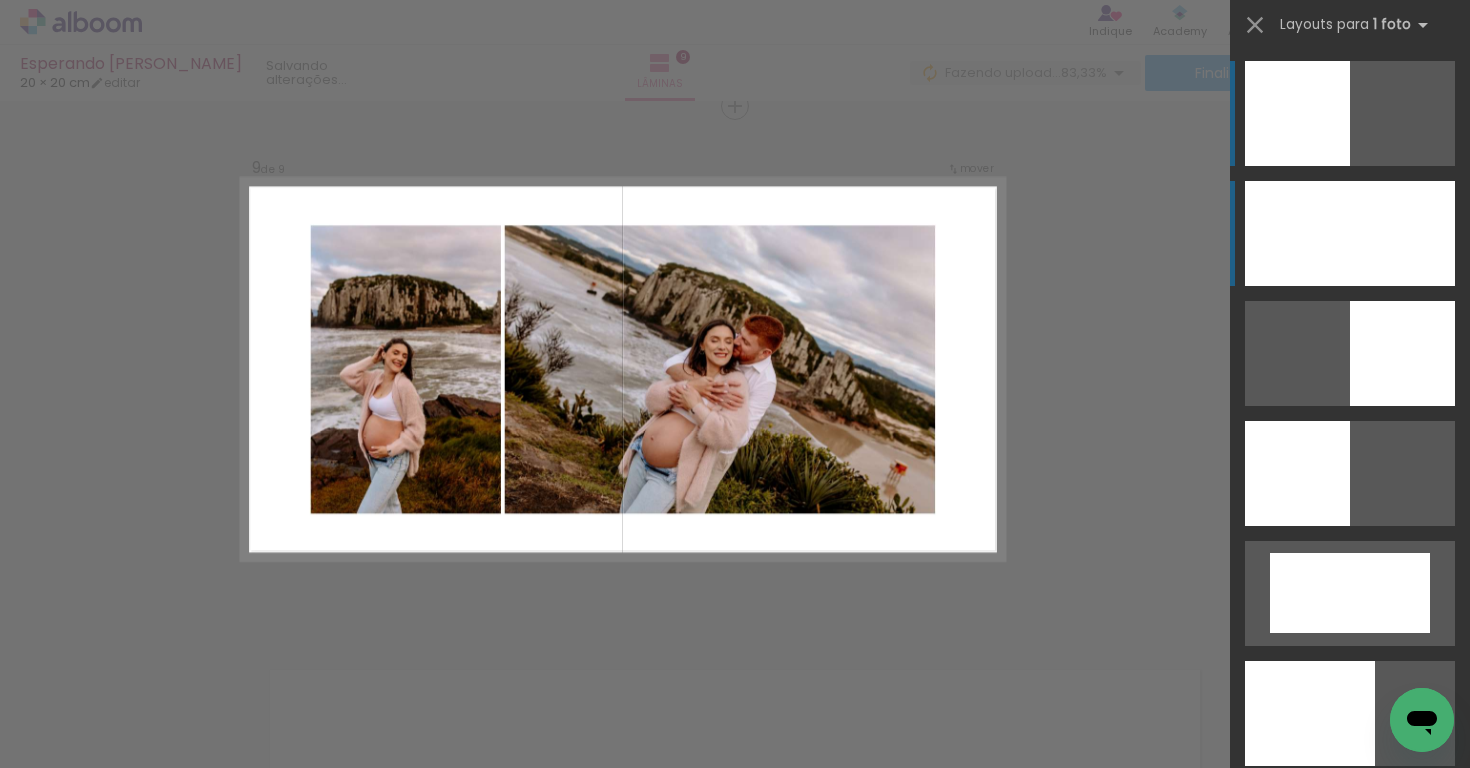 click at bounding box center [1350, 233] 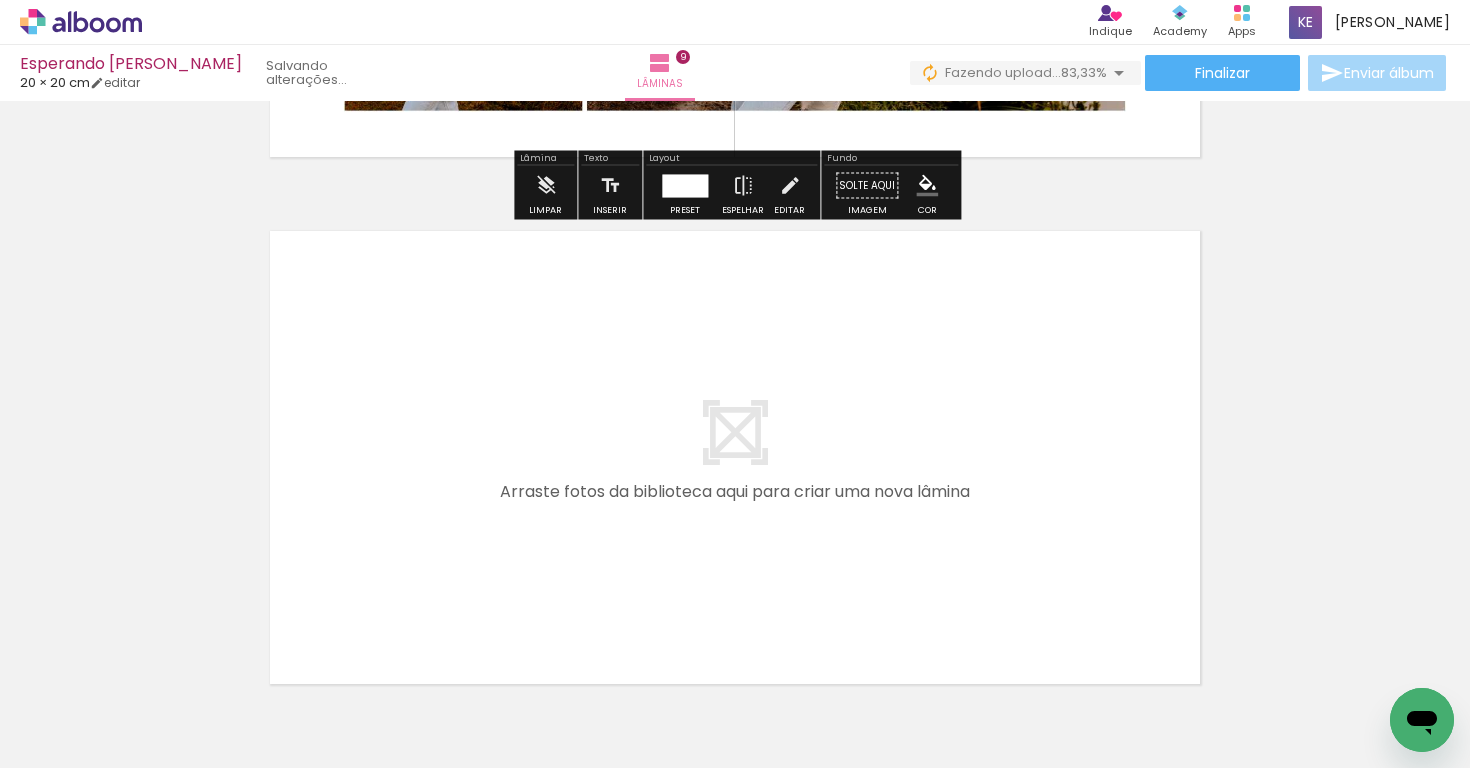 scroll, scrollTop: 4720, scrollLeft: 0, axis: vertical 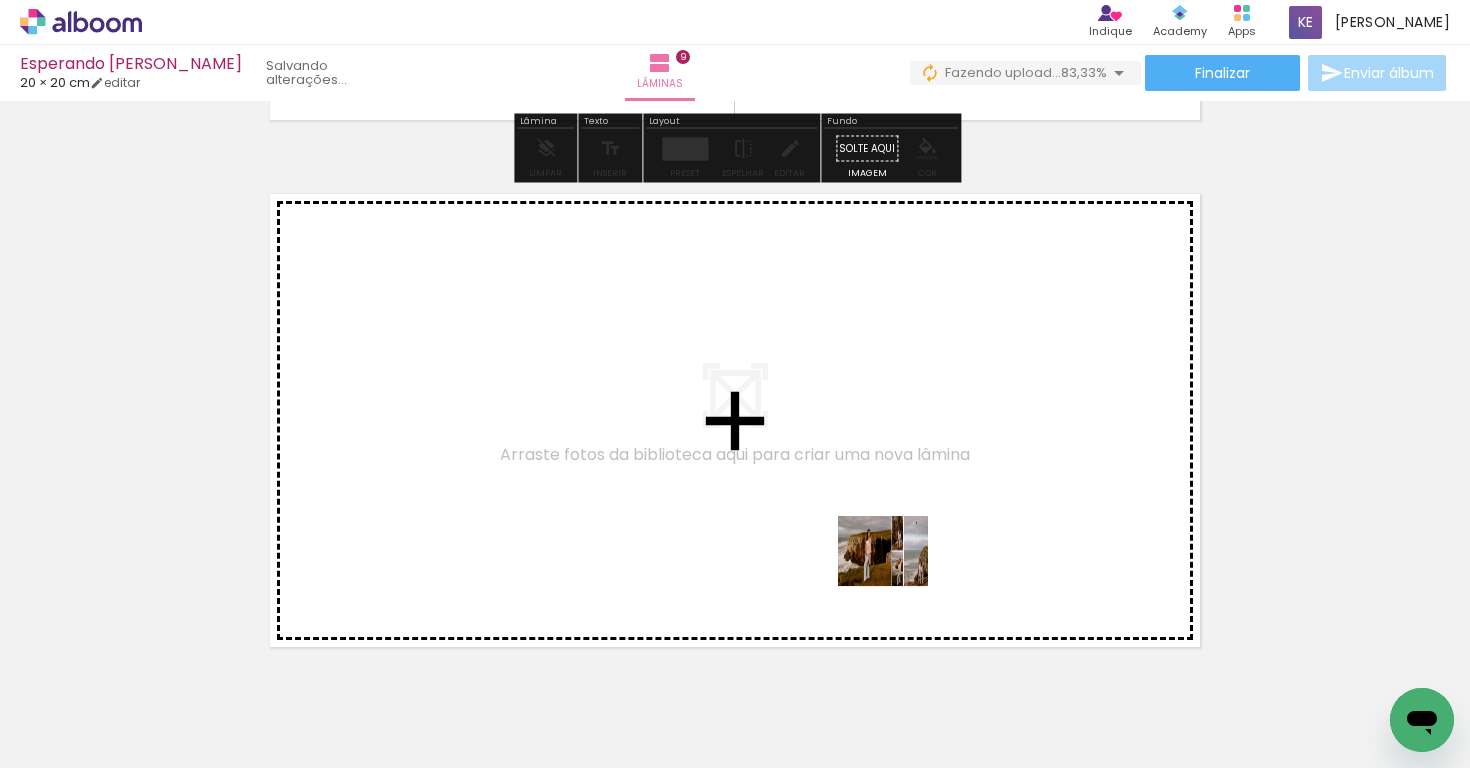 drag, startPoint x: 1306, startPoint y: 717, endPoint x: 784, endPoint y: 522, distance: 557.23334 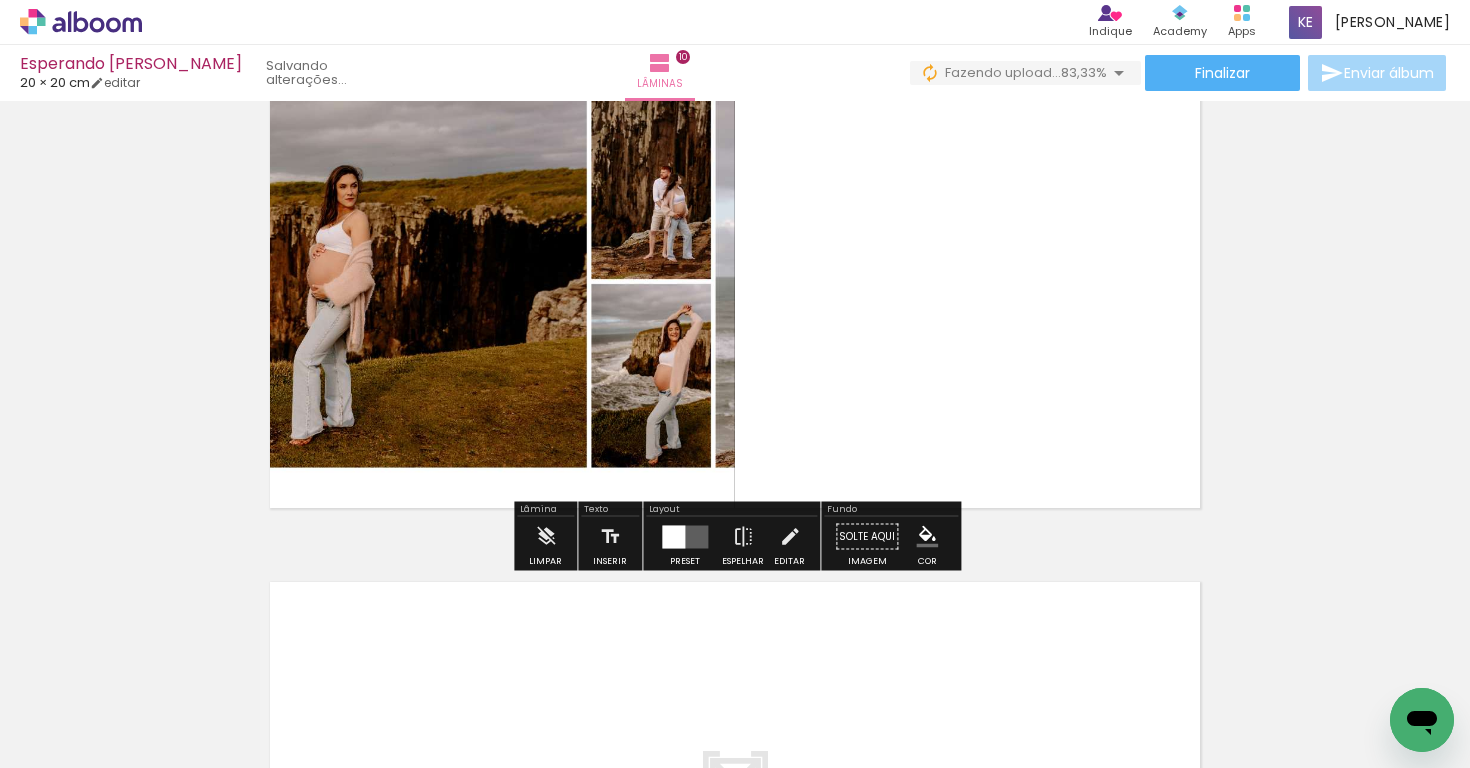 scroll, scrollTop: 4907, scrollLeft: 0, axis: vertical 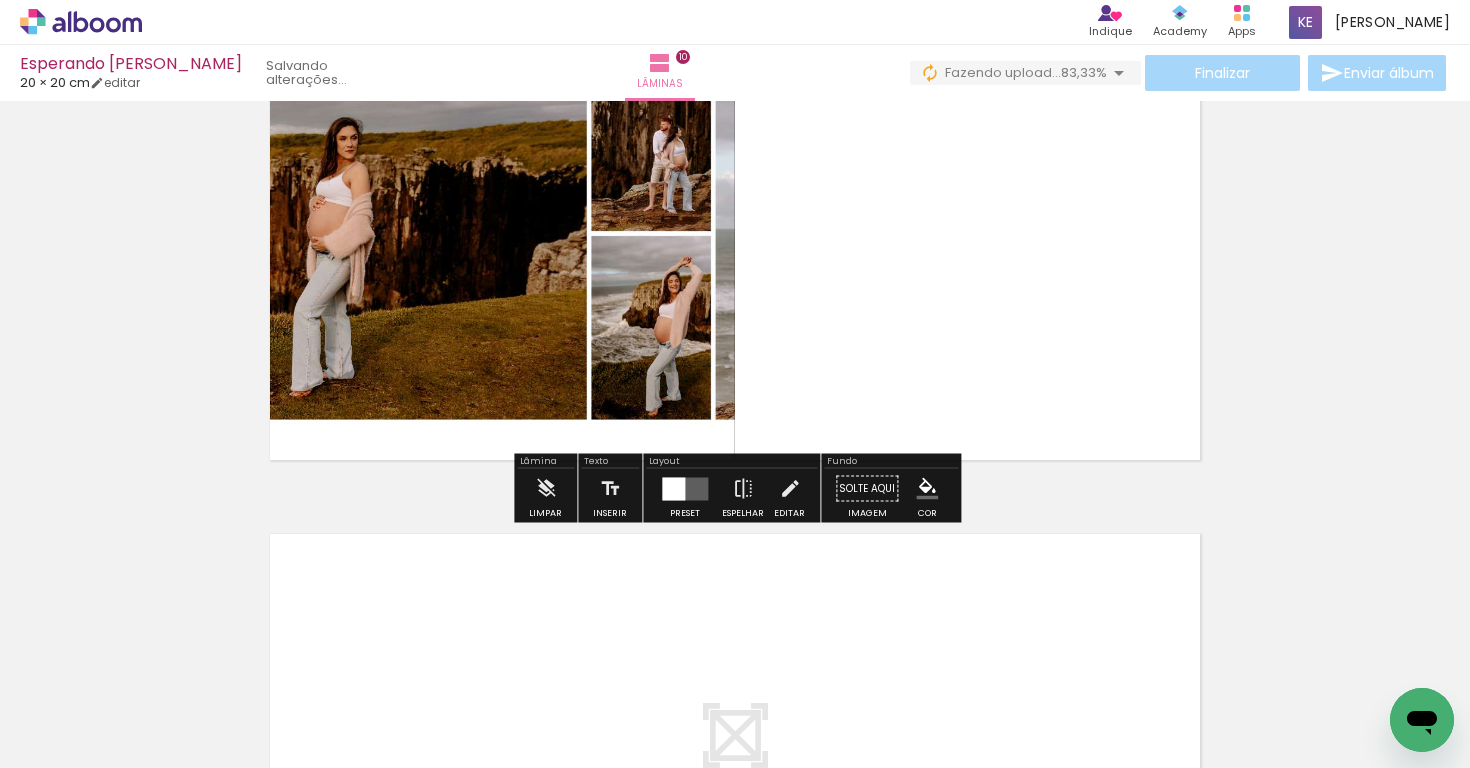 click at bounding box center (673, 488) 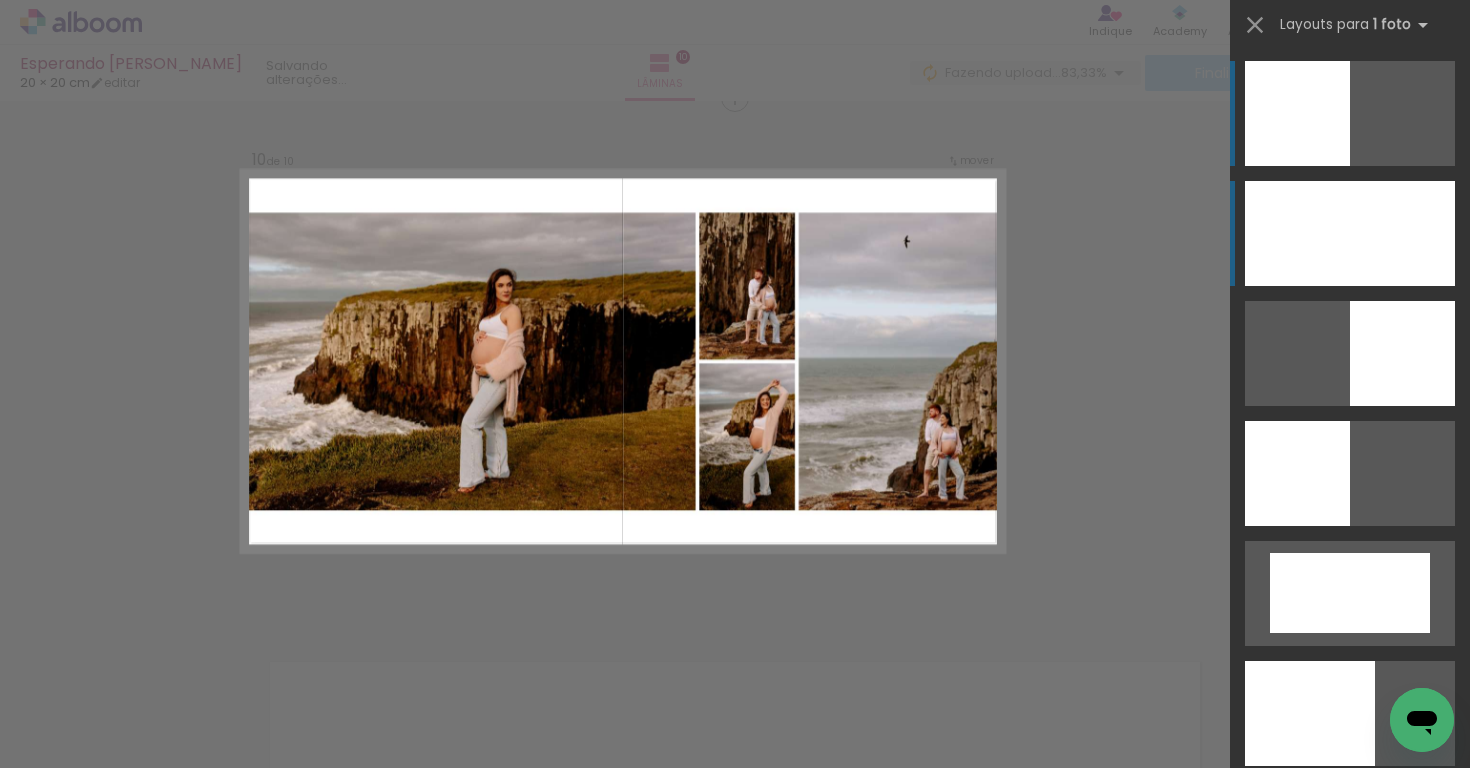 click at bounding box center (1350, 233) 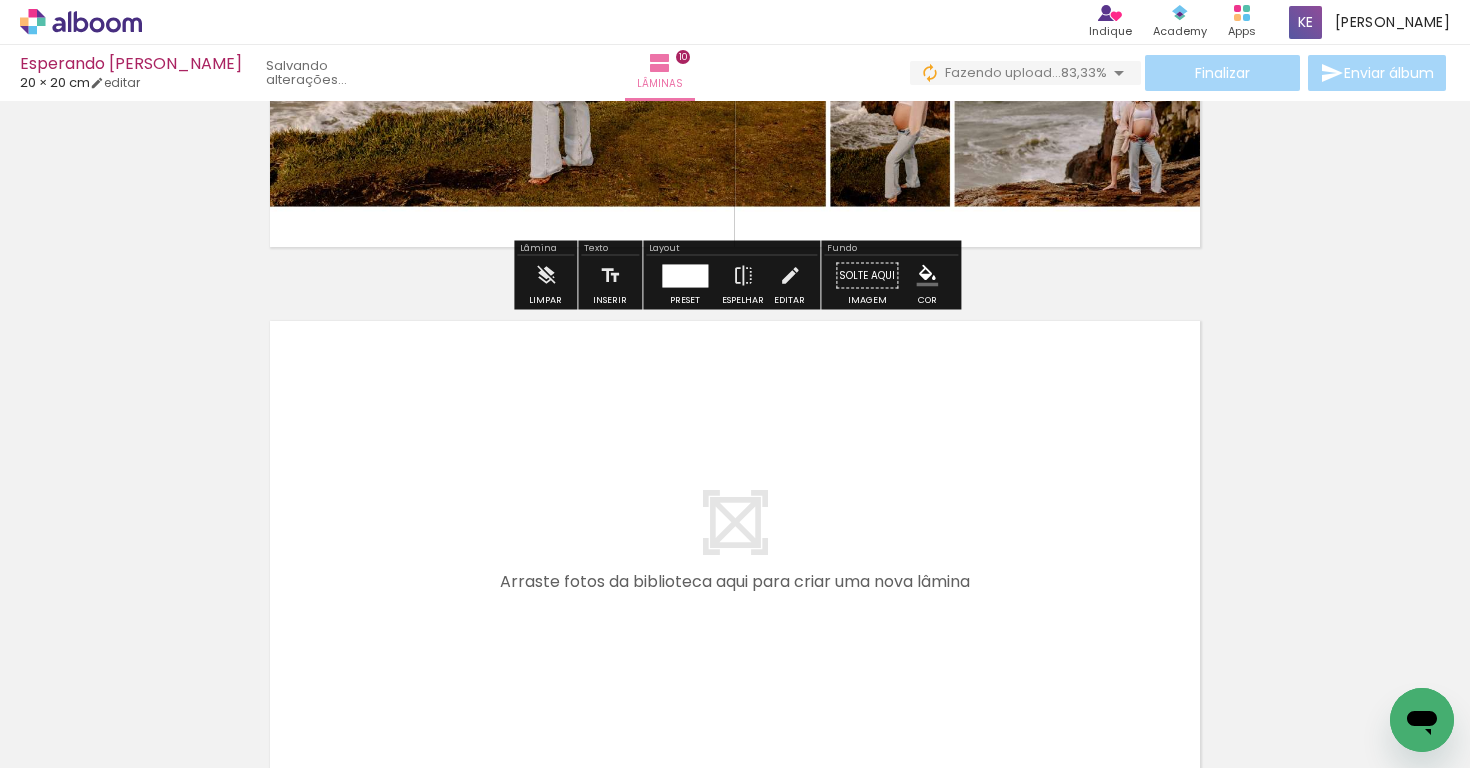scroll, scrollTop: 5333, scrollLeft: 0, axis: vertical 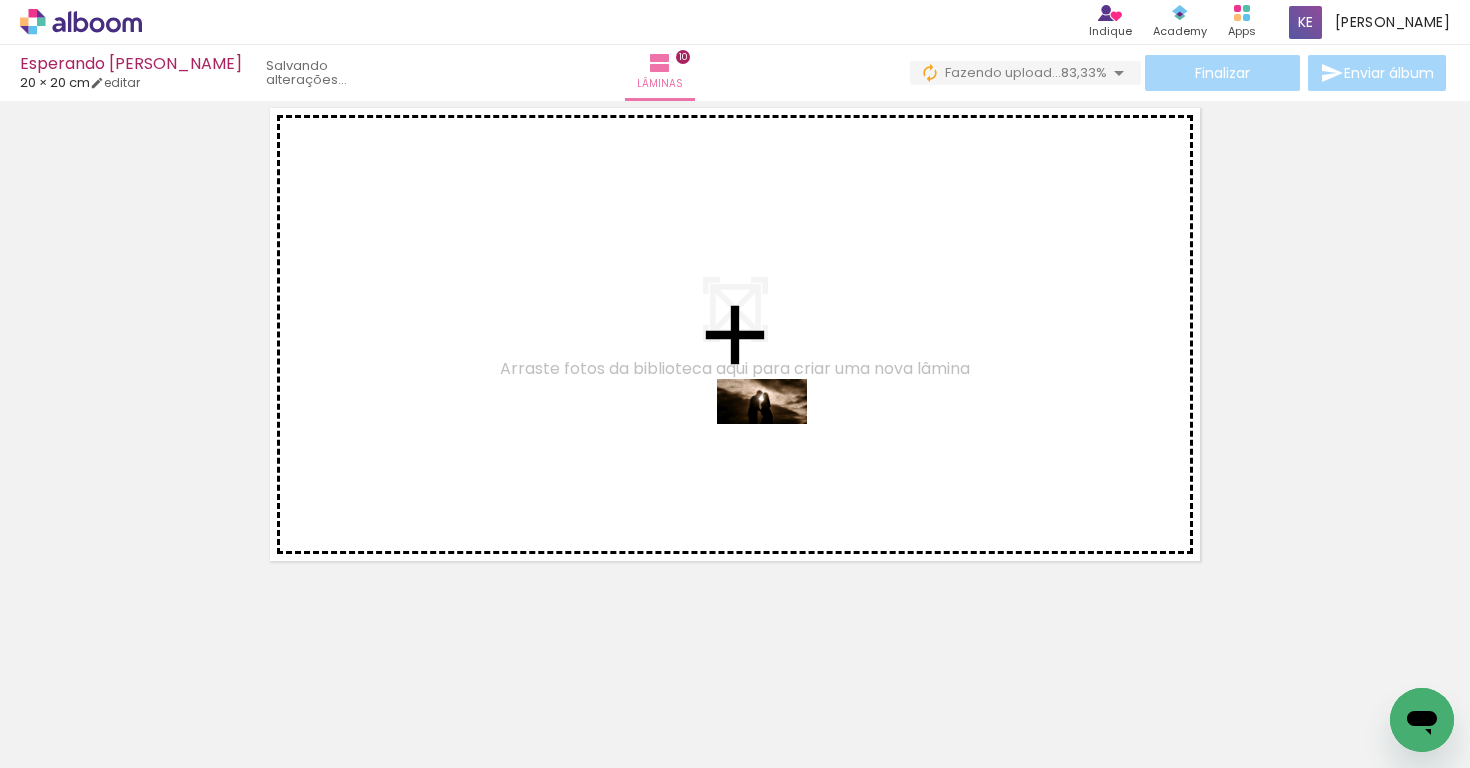 drag, startPoint x: 1378, startPoint y: 689, endPoint x: 767, endPoint y: 430, distance: 663.6279 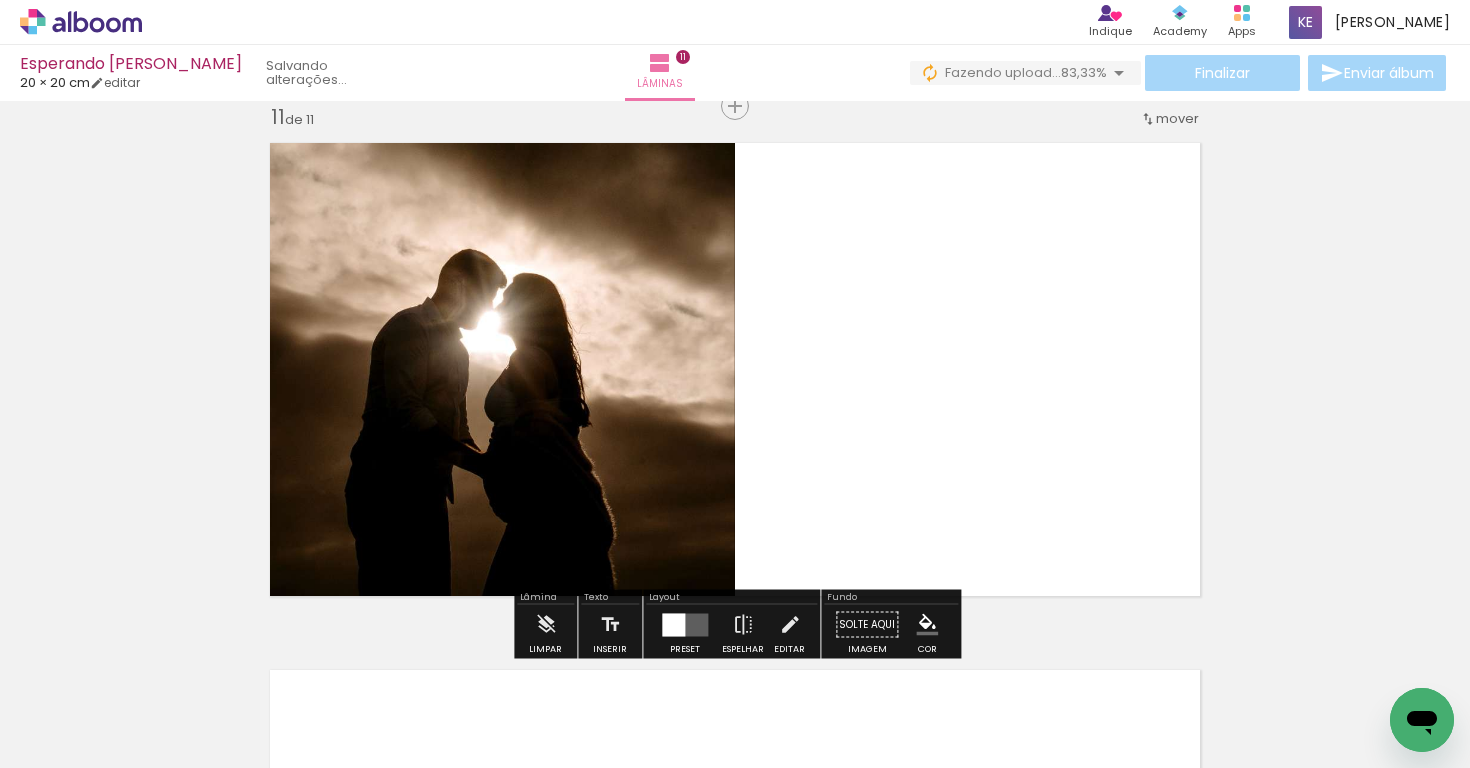 scroll, scrollTop: 5295, scrollLeft: 0, axis: vertical 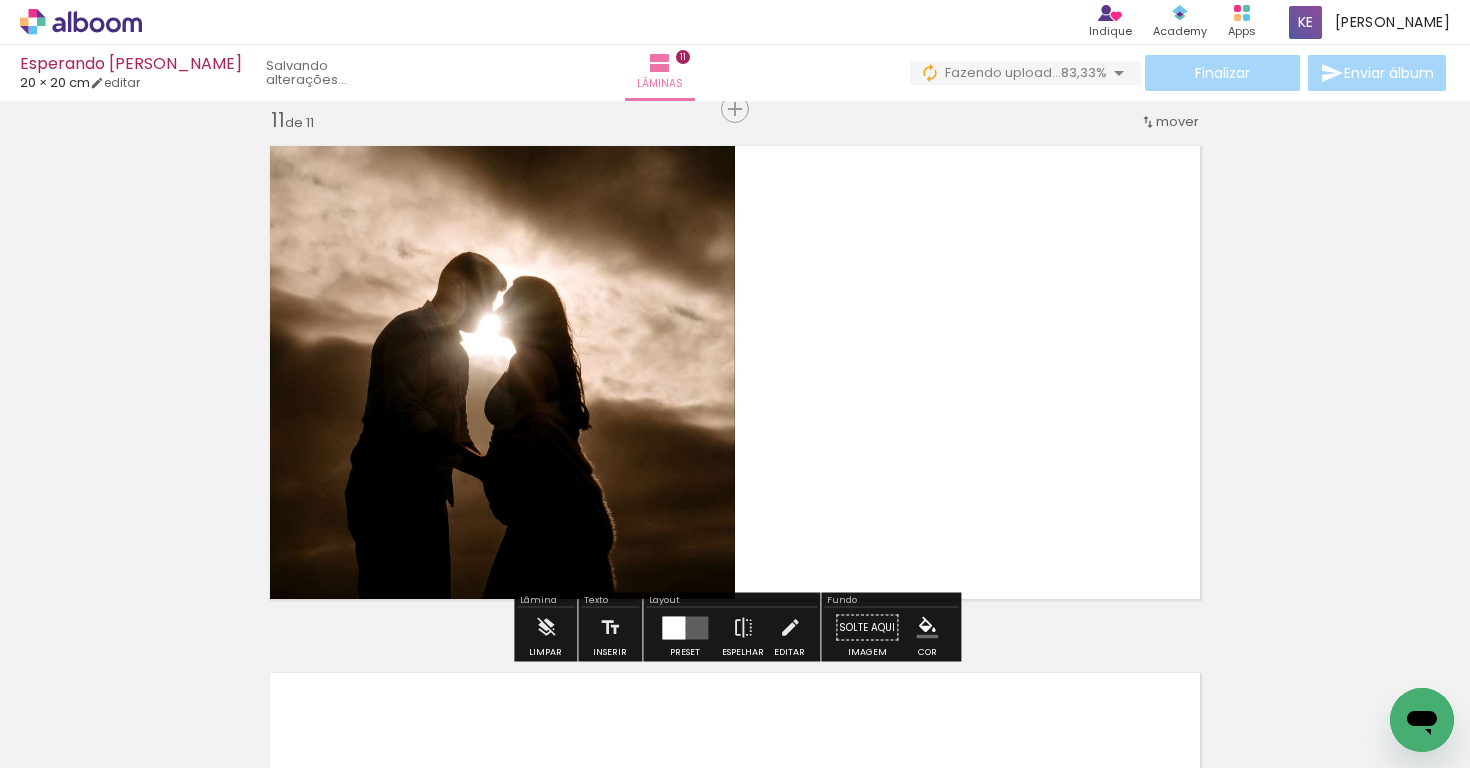 click at bounding box center (685, 627) 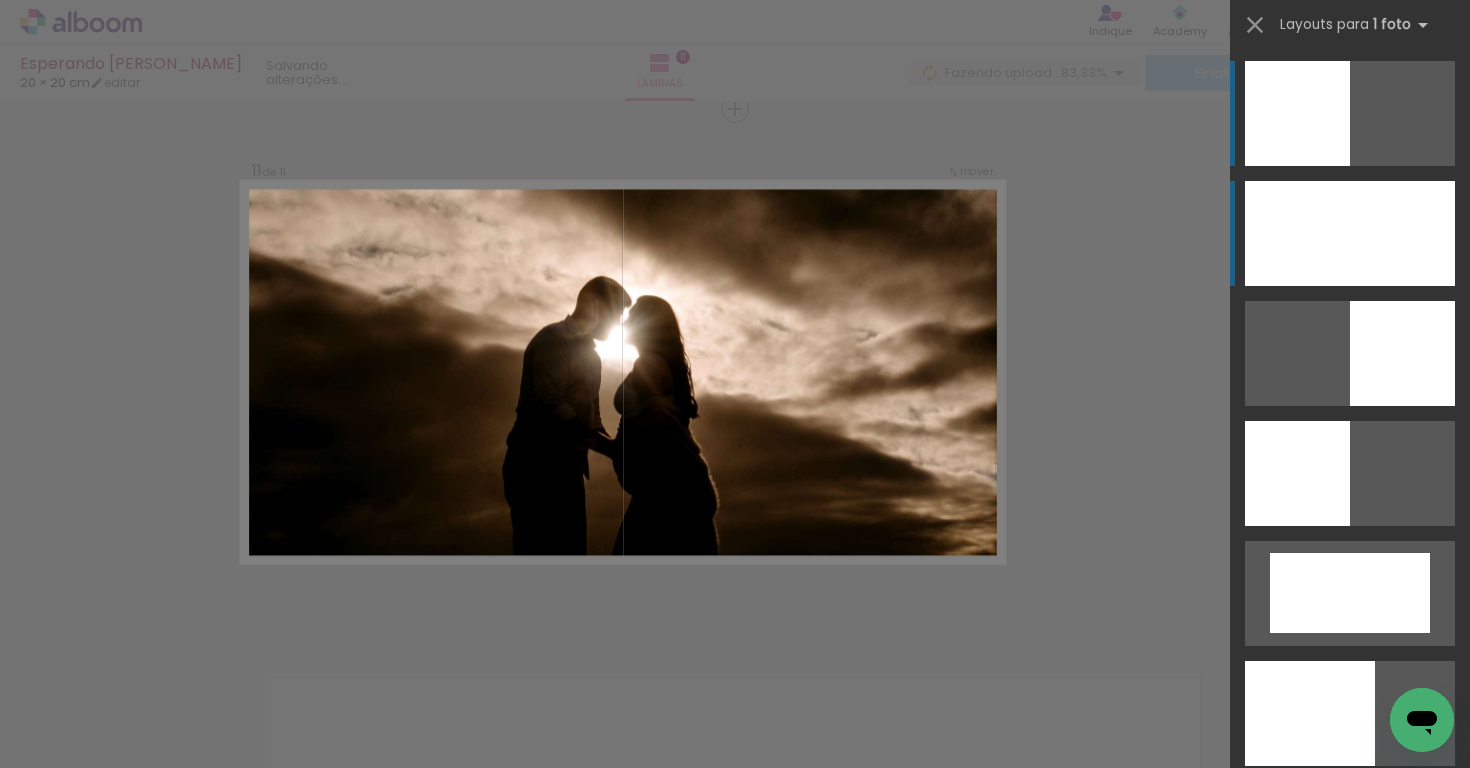 click at bounding box center [1350, 233] 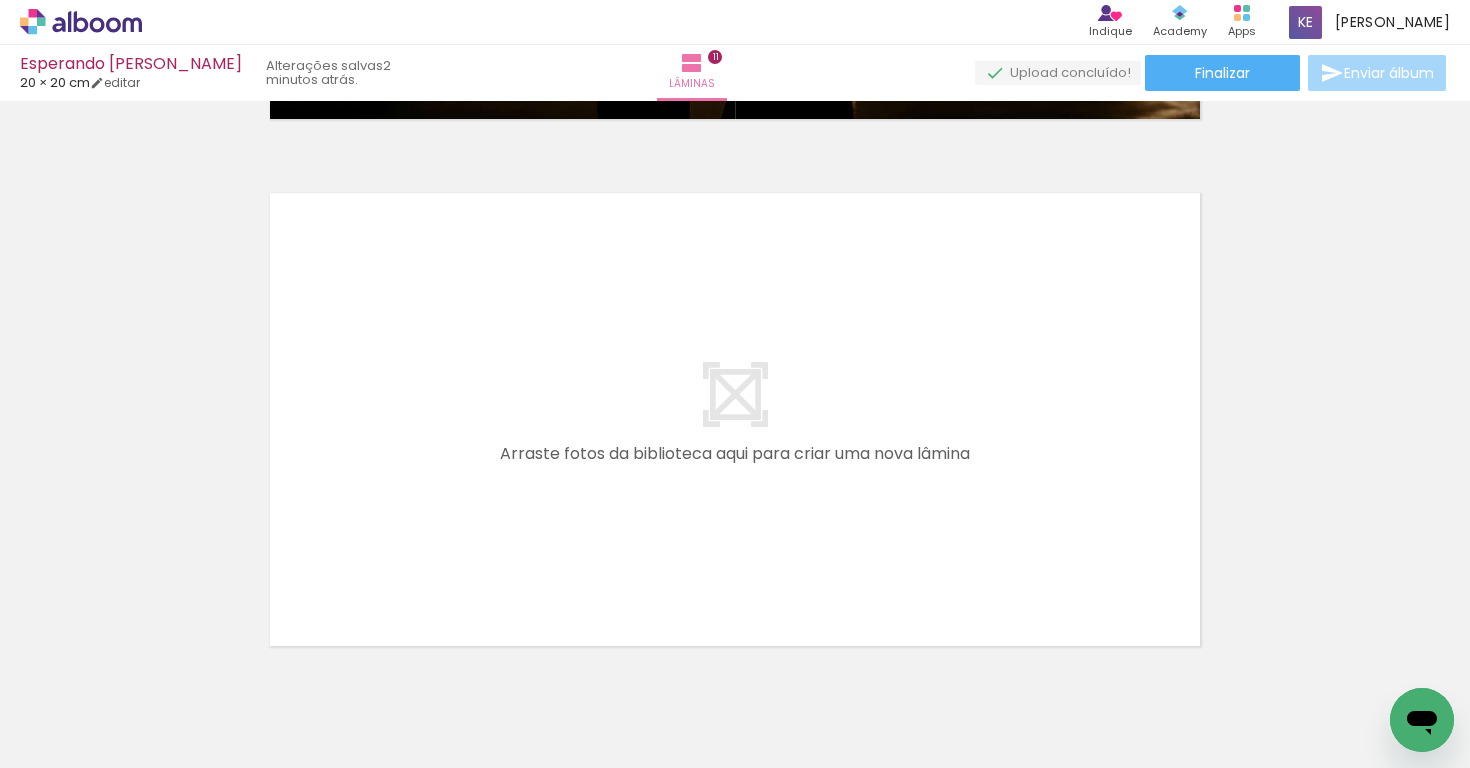 scroll, scrollTop: 5860, scrollLeft: 0, axis: vertical 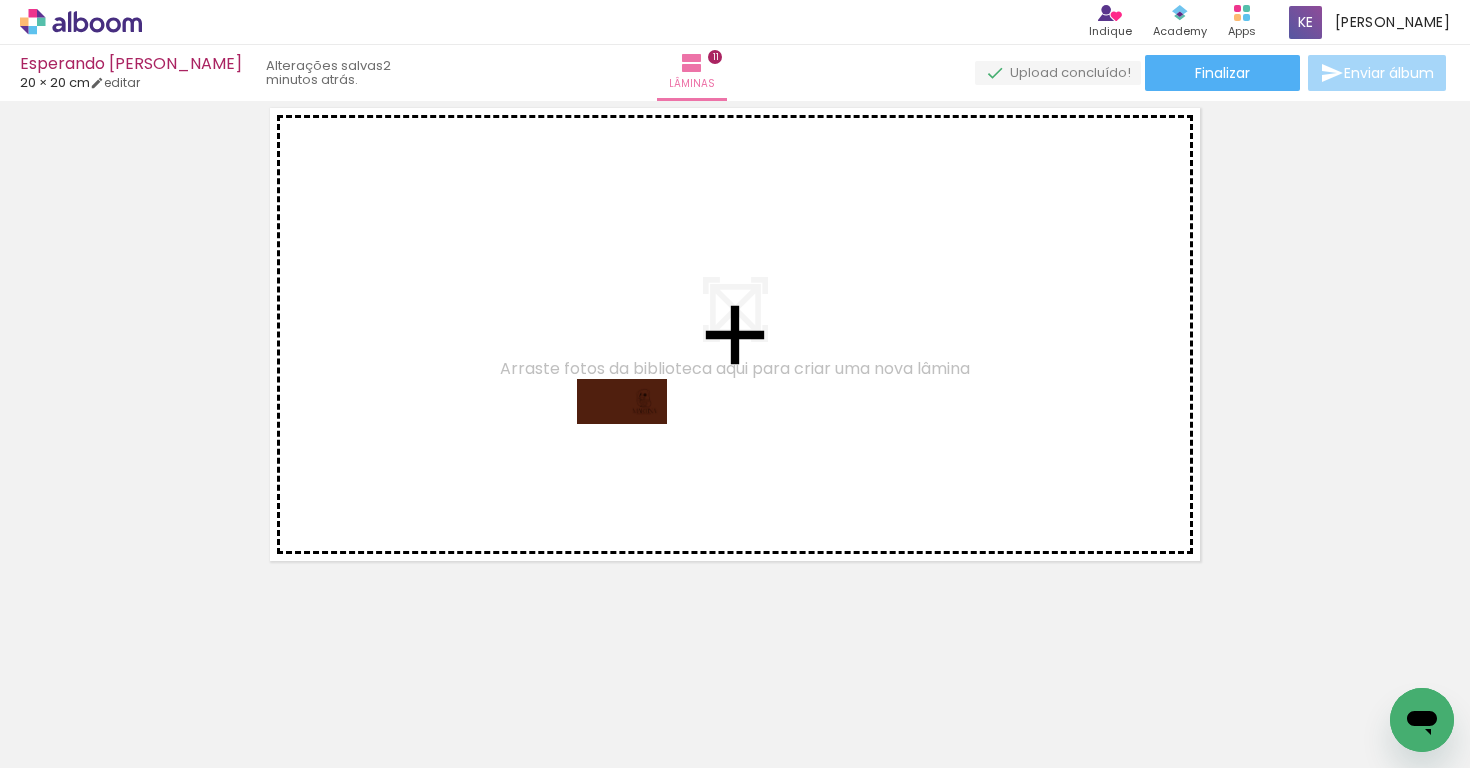 drag, startPoint x: 212, startPoint y: 676, endPoint x: 636, endPoint y: 439, distance: 485.7417 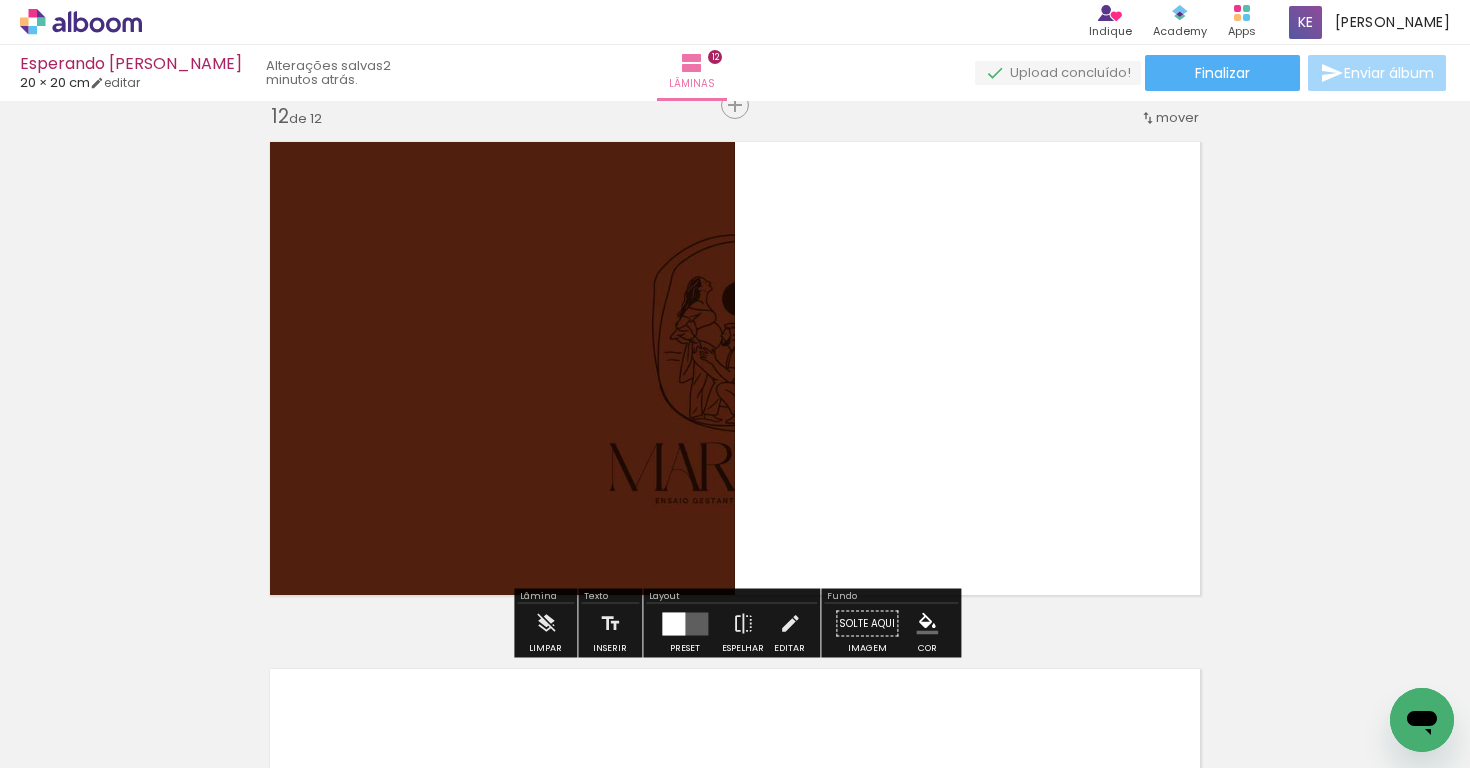 scroll, scrollTop: 5822, scrollLeft: 0, axis: vertical 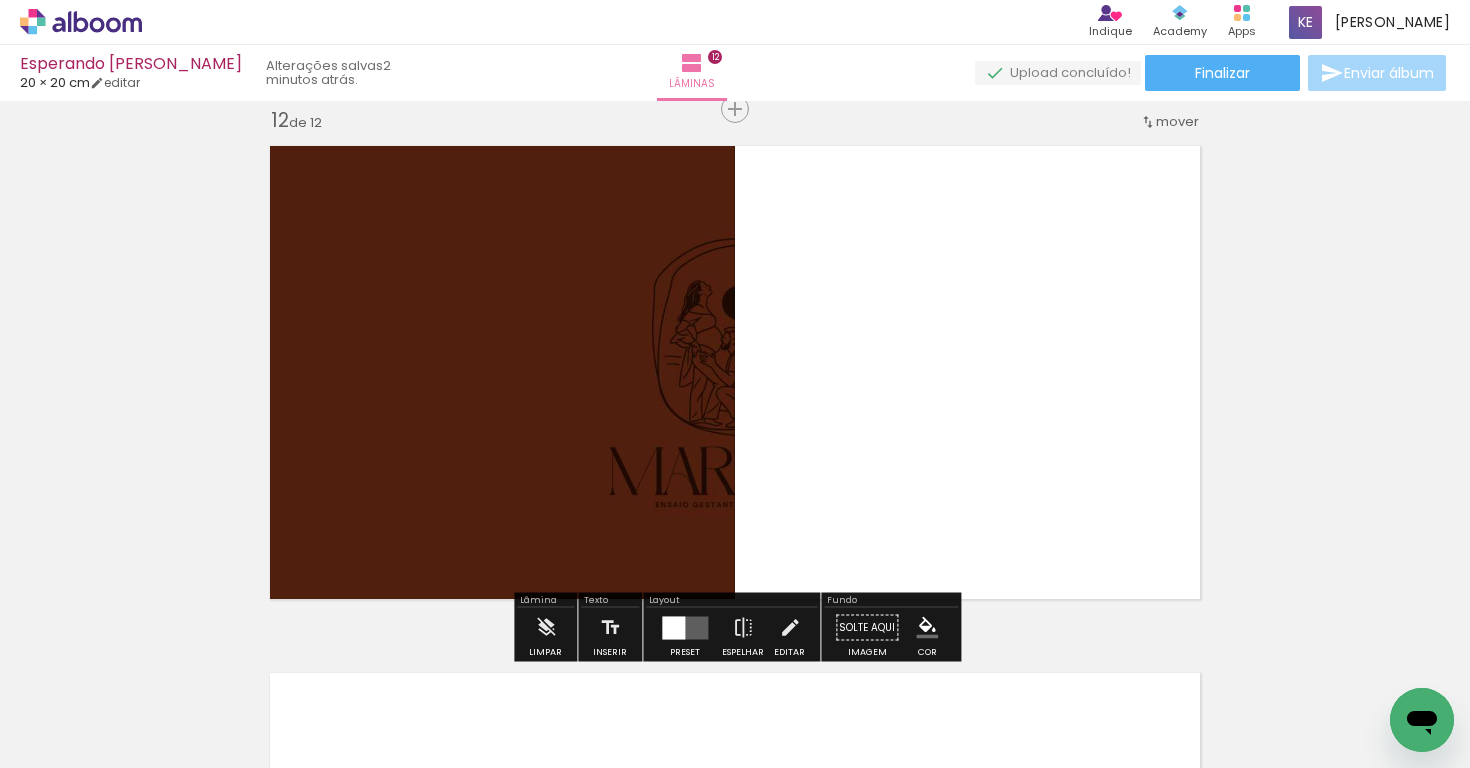 click at bounding box center [673, 627] 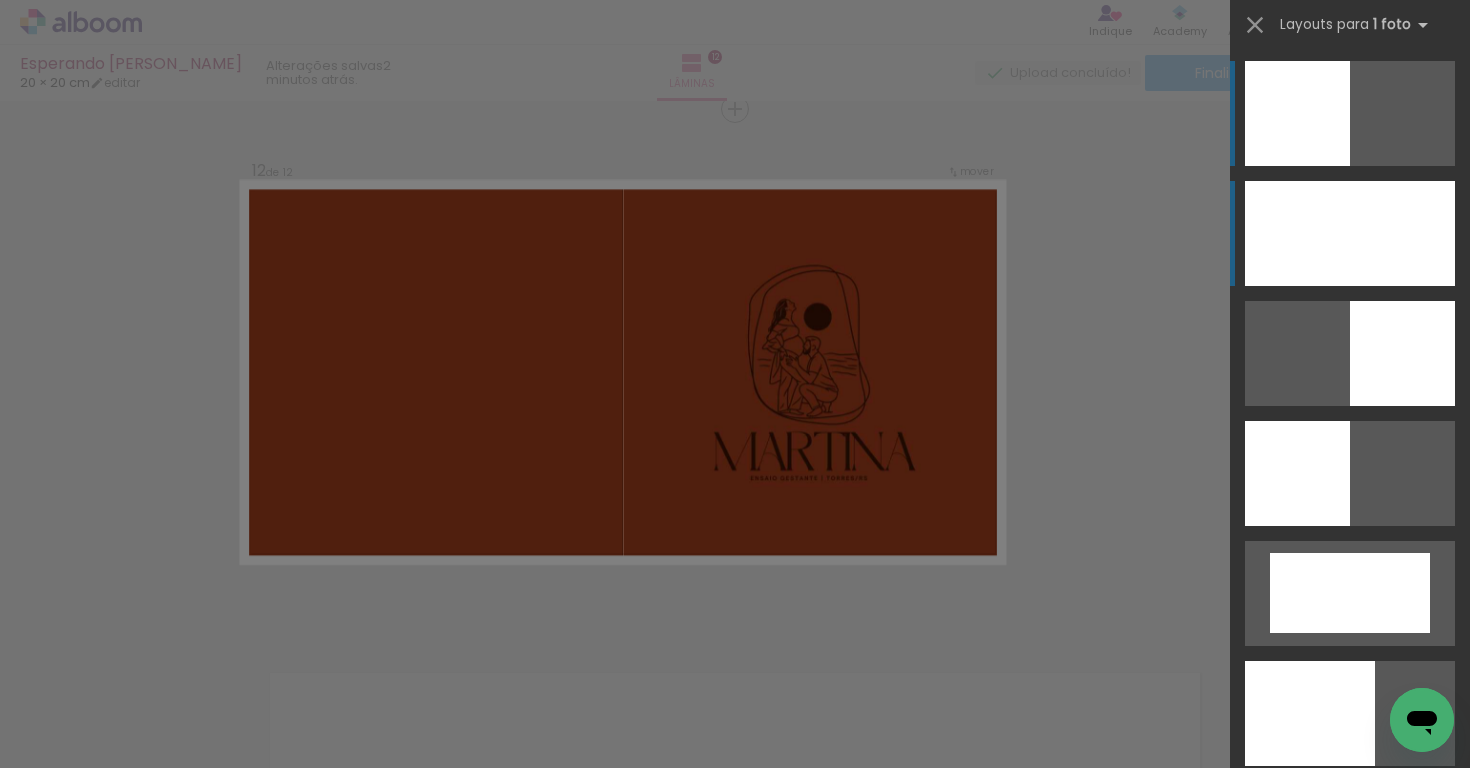 click at bounding box center [1350, 233] 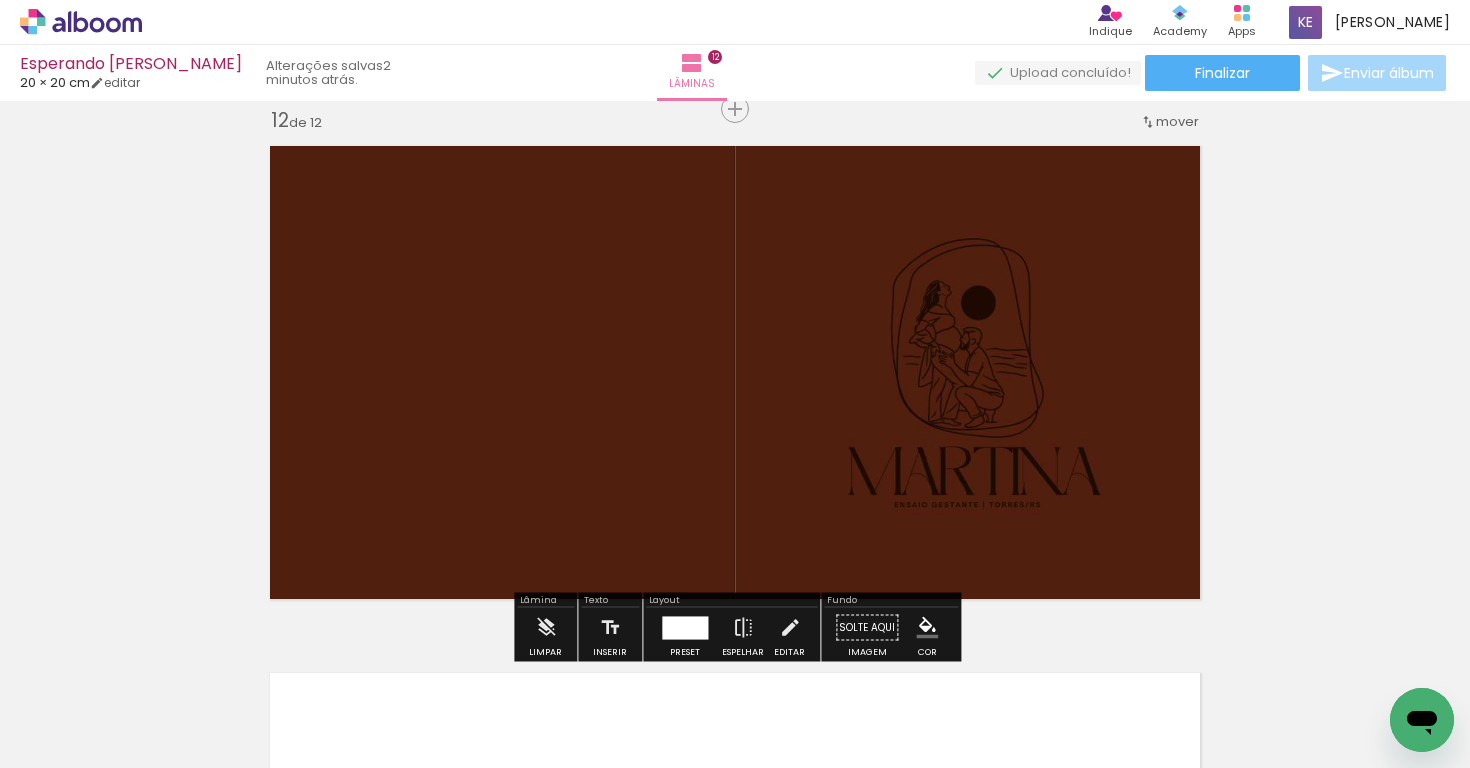 click on "Inserir lâmina 1  de 12  Inserir lâmina 2  de 12  Inserir lâmina 3  de 12  Inserir lâmina 4  de 12  Inserir lâmina 5  de 12  Inserir lâmina 6  de 12  Inserir lâmina 7  de 12  Inserir lâmina 8  de 12  Inserir lâmina 9  de 12  Inserir lâmina 10  de 12  Inserir lâmina 11  de 12  Inserir lâmina 12  de 12" at bounding box center [735, -2288] 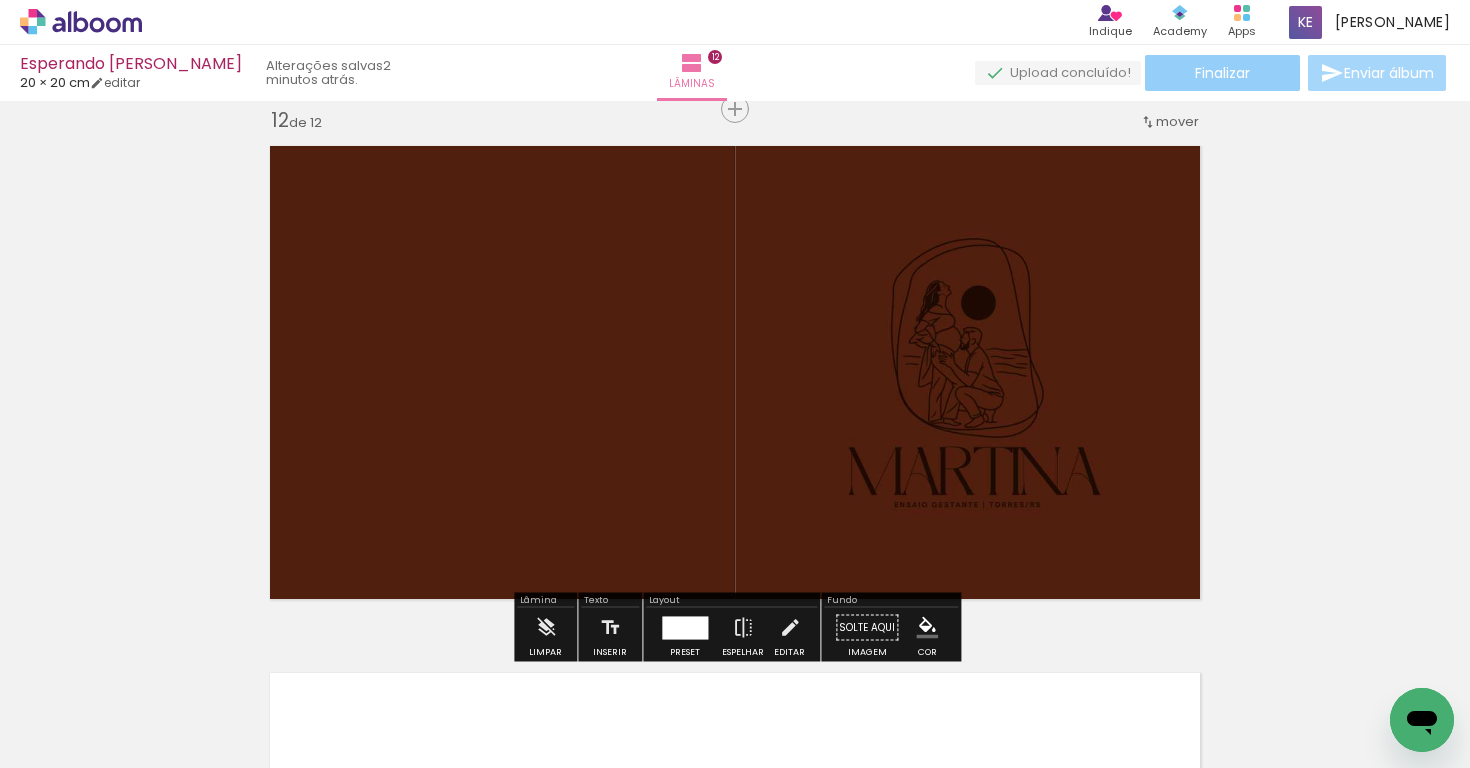 click on "Finalizar" 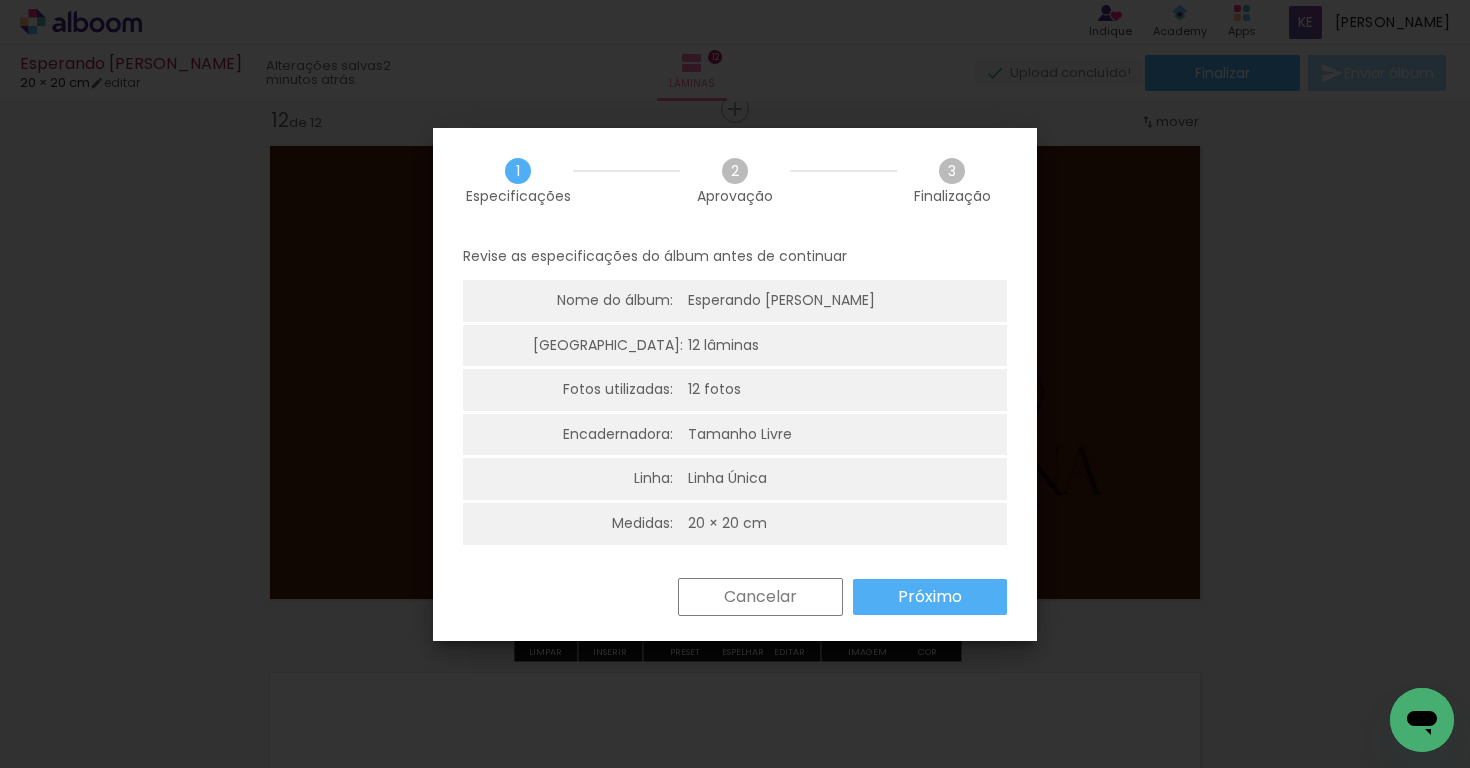 click on "Próximo" at bounding box center (930, 597) 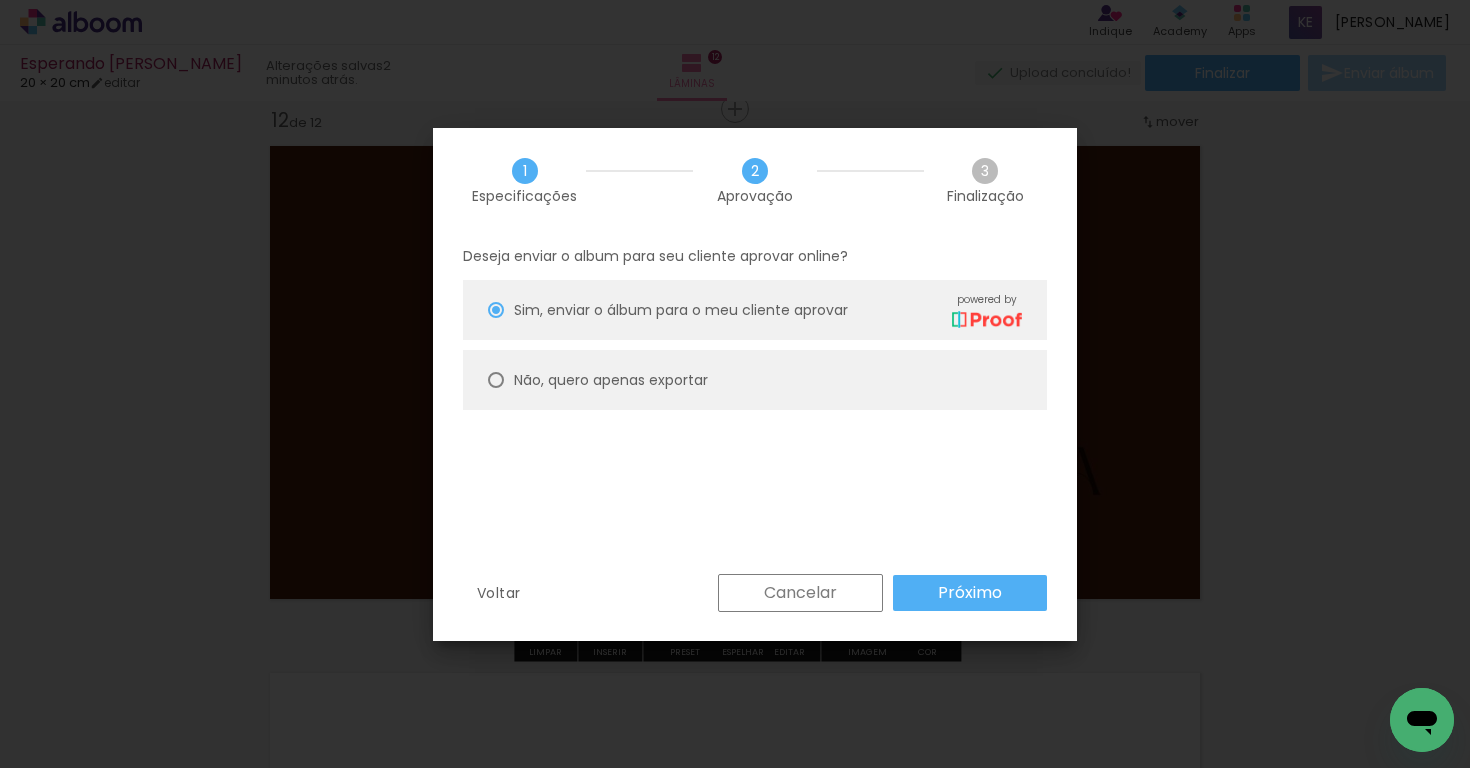 click on "Próximo" at bounding box center (0, 0) 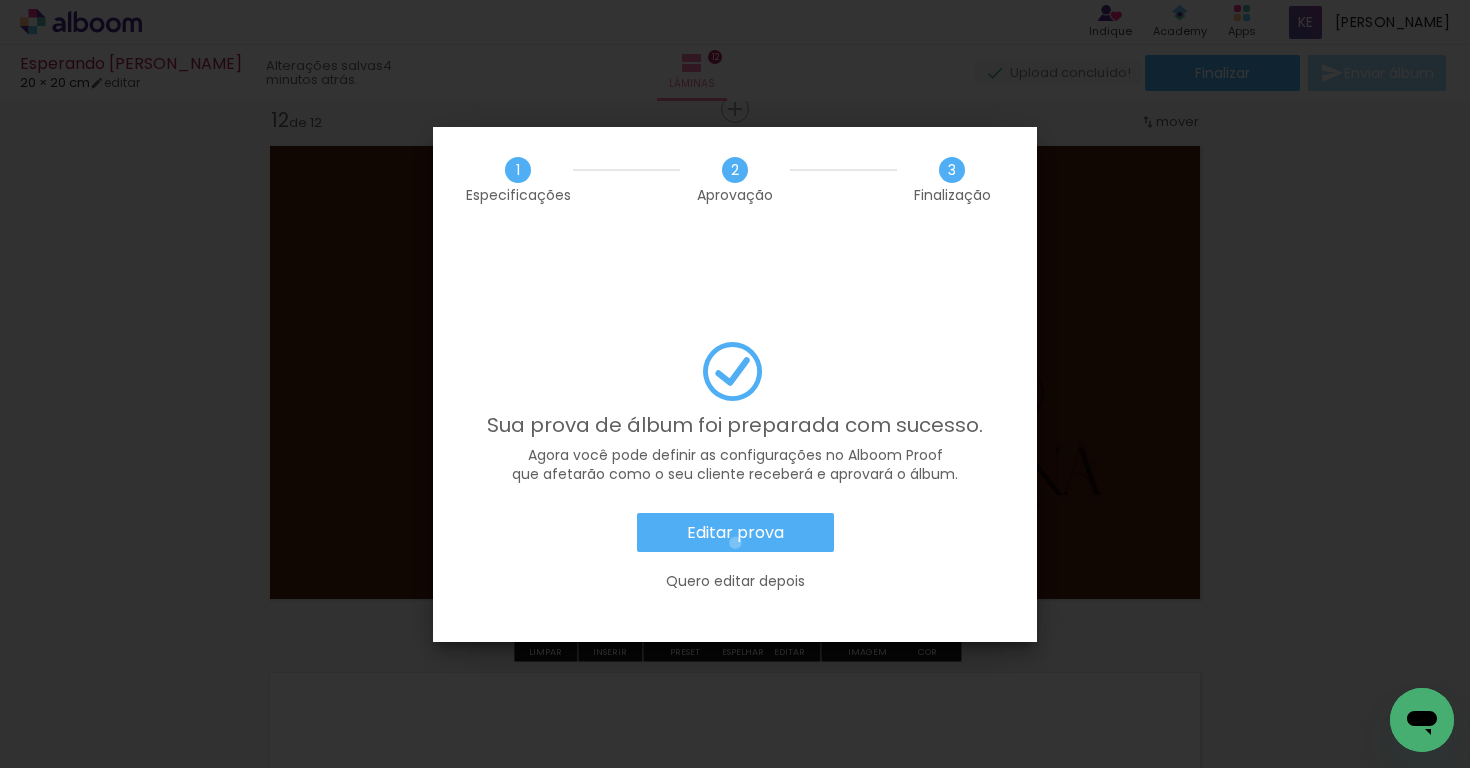 click on "Editar prova" at bounding box center [0, 0] 